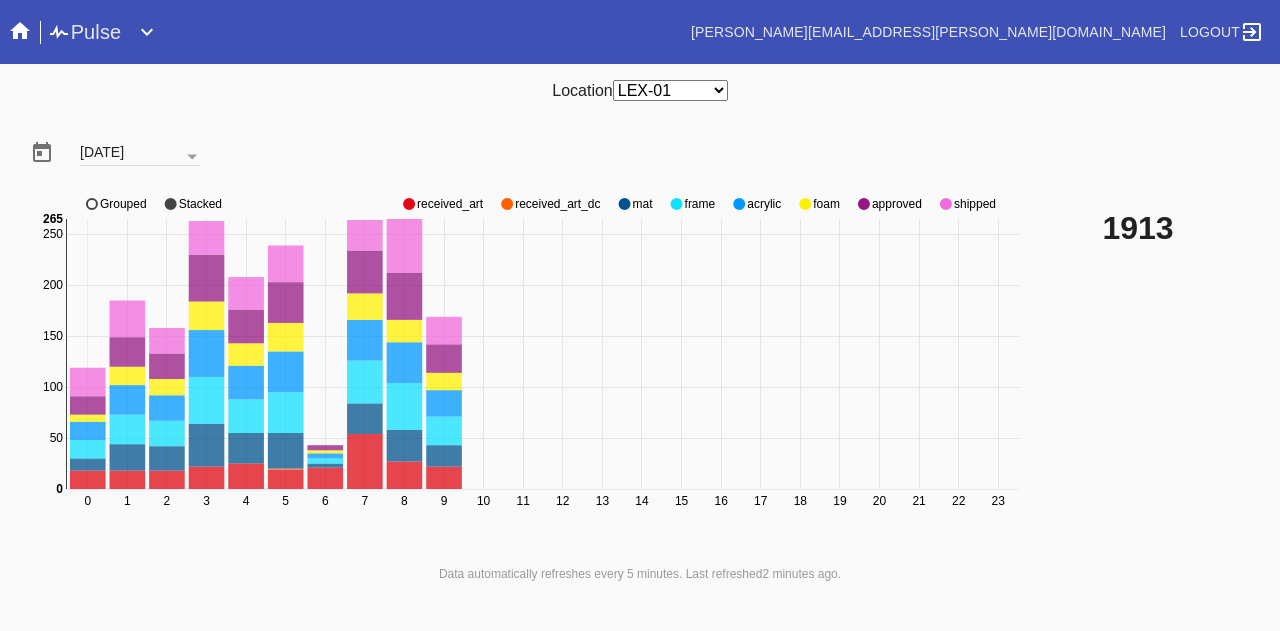 scroll, scrollTop: 0, scrollLeft: 0, axis: both 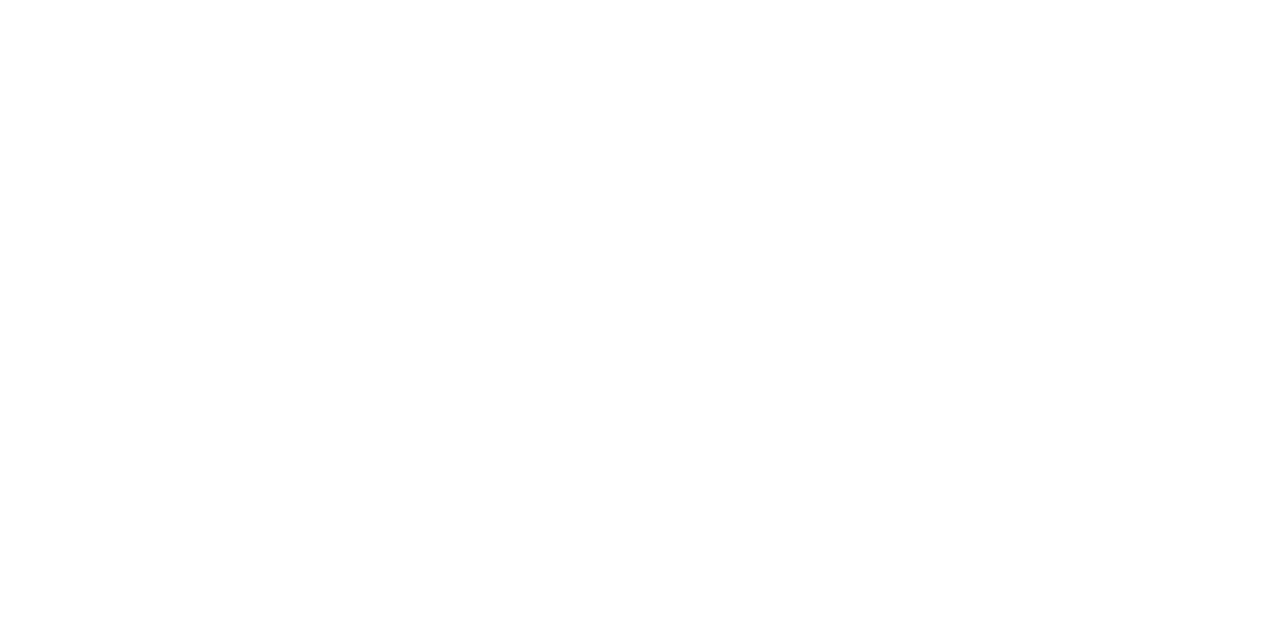 select on "number:250" 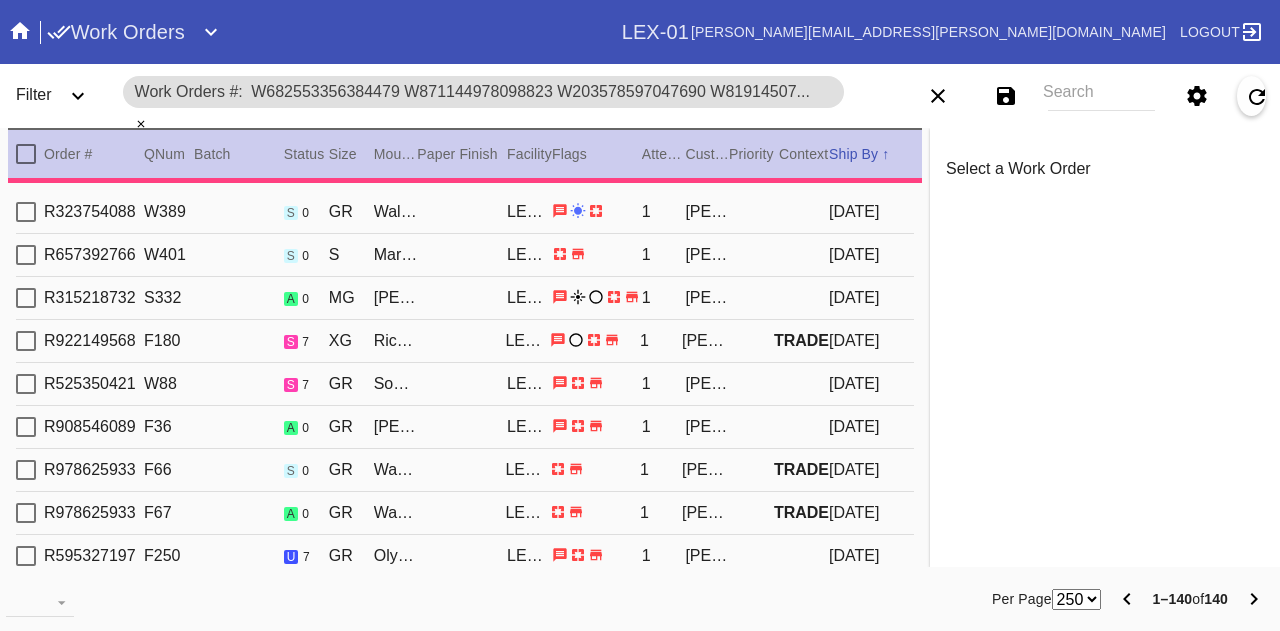 click 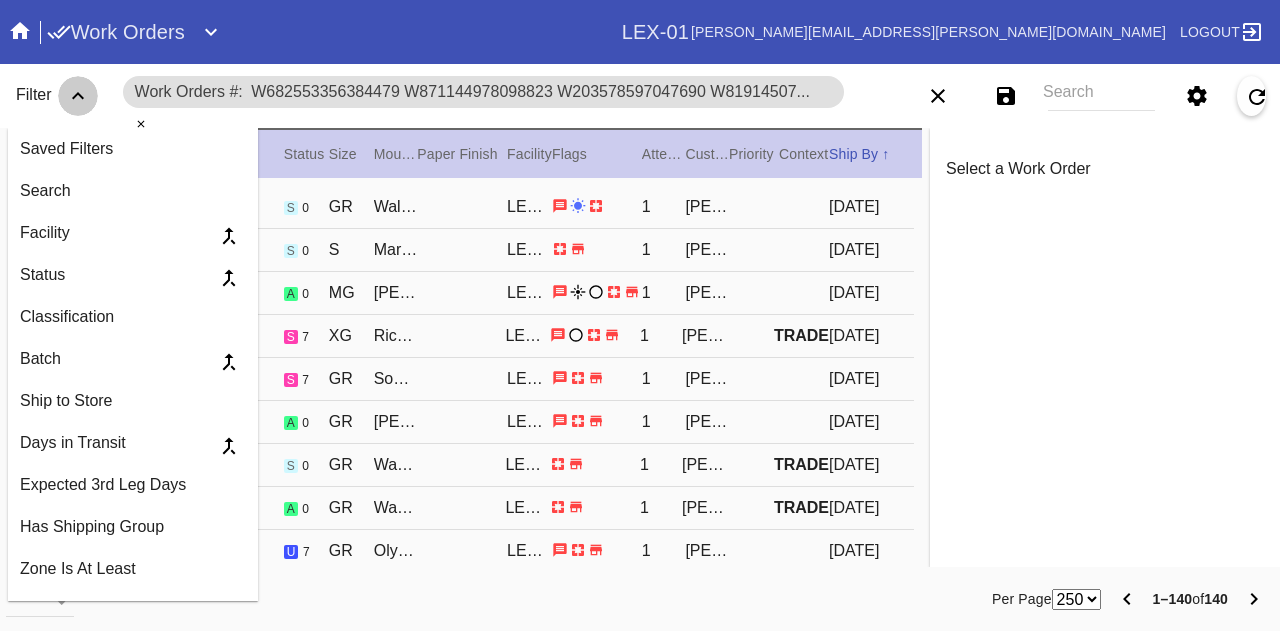 click 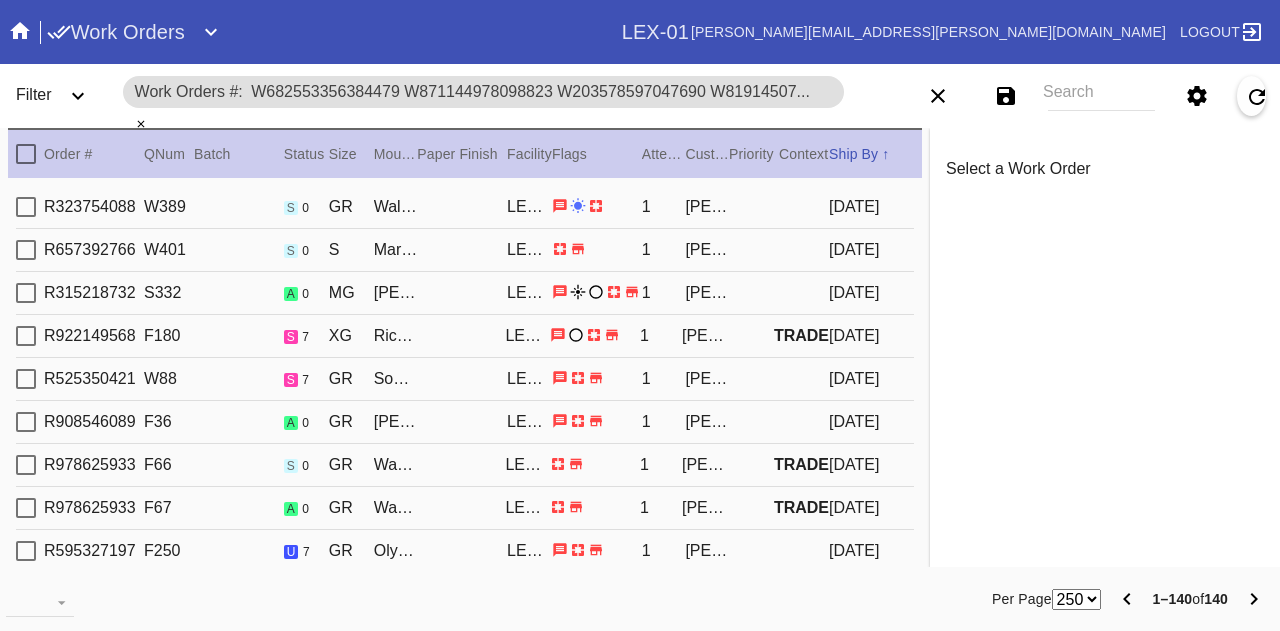 click 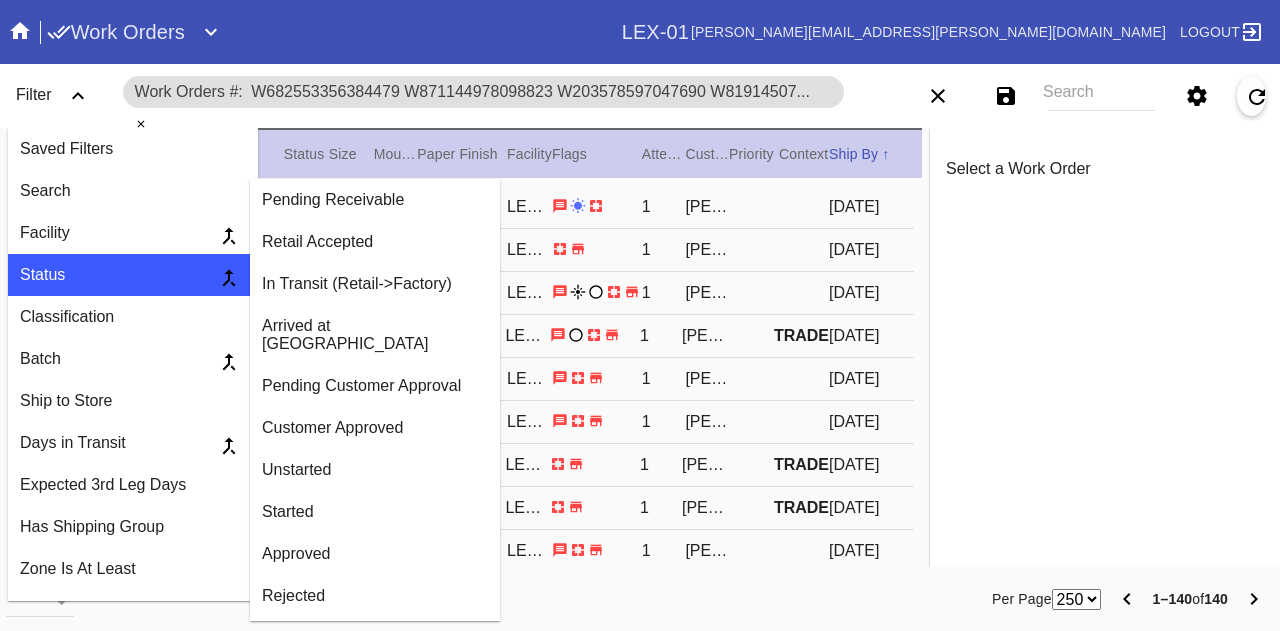 click on "Arrived at Factory" at bounding box center [375, 335] 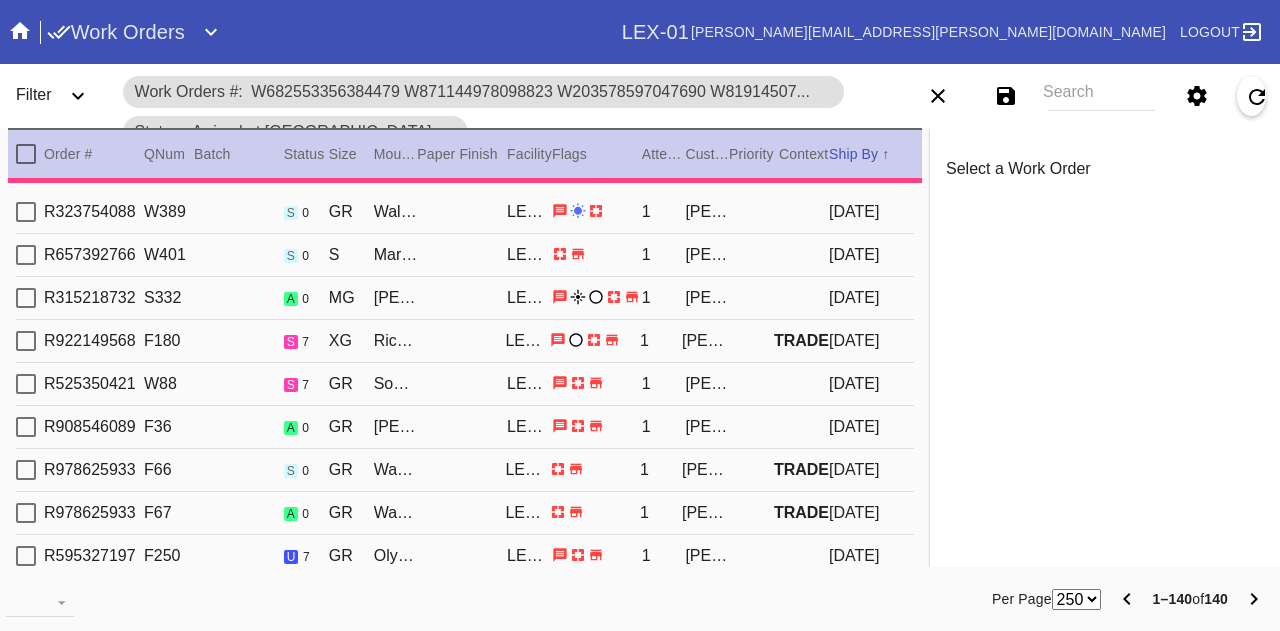 click 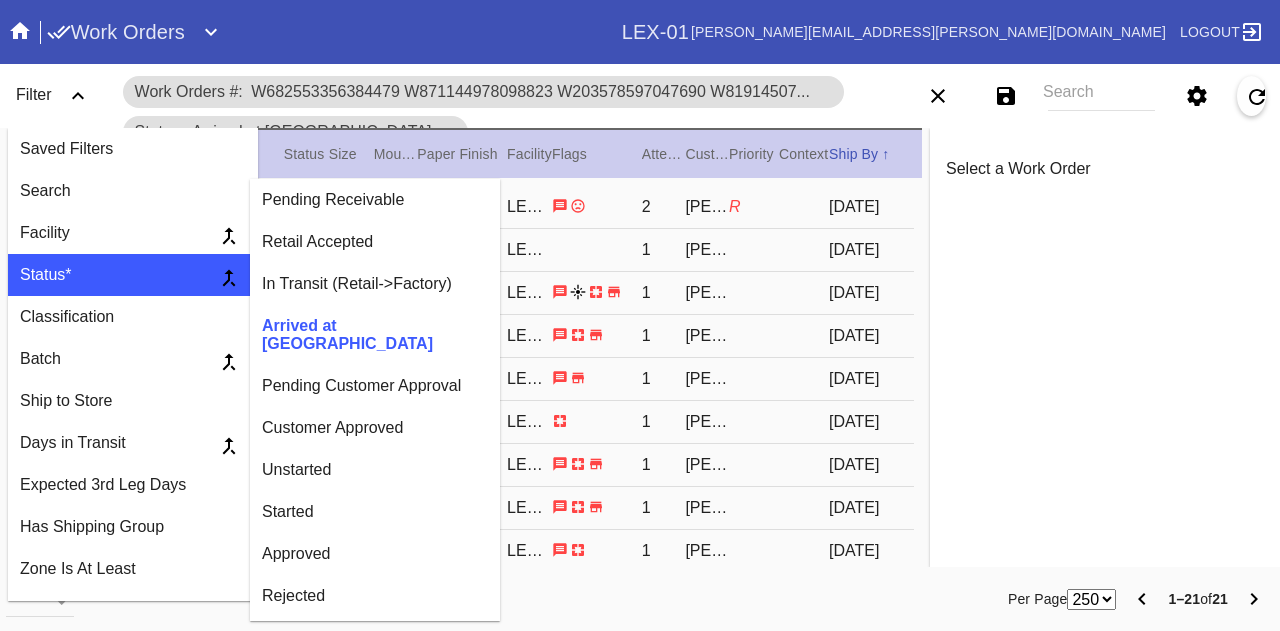 click on "Unstarted" at bounding box center [375, 470] 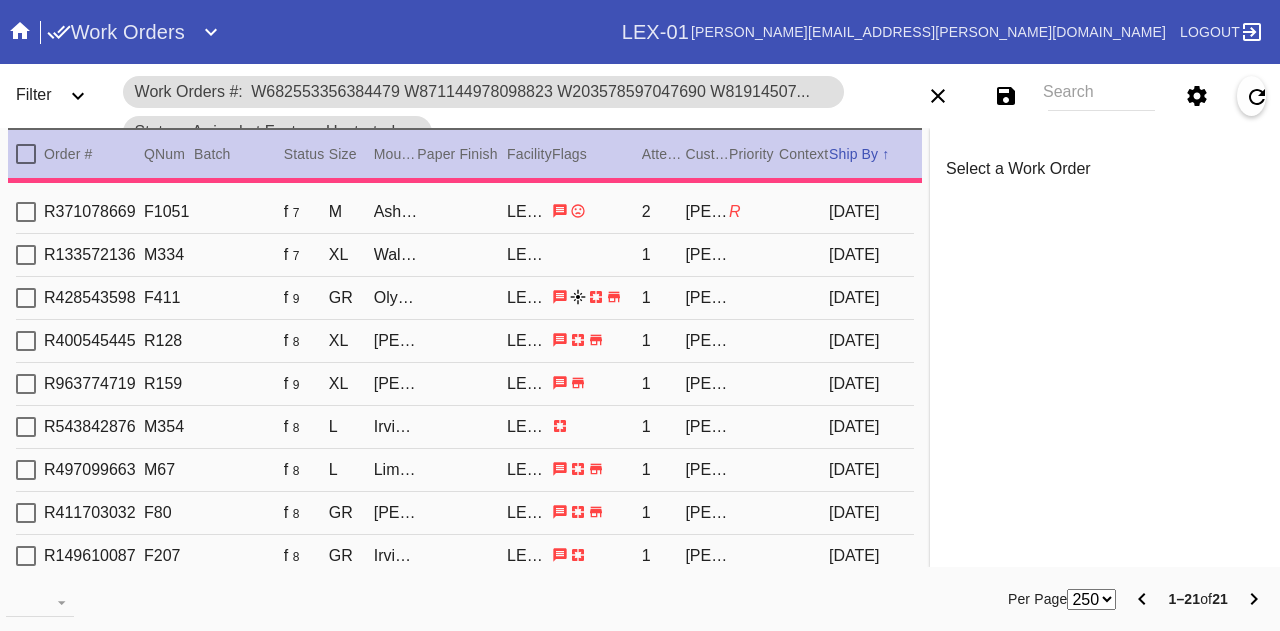 click 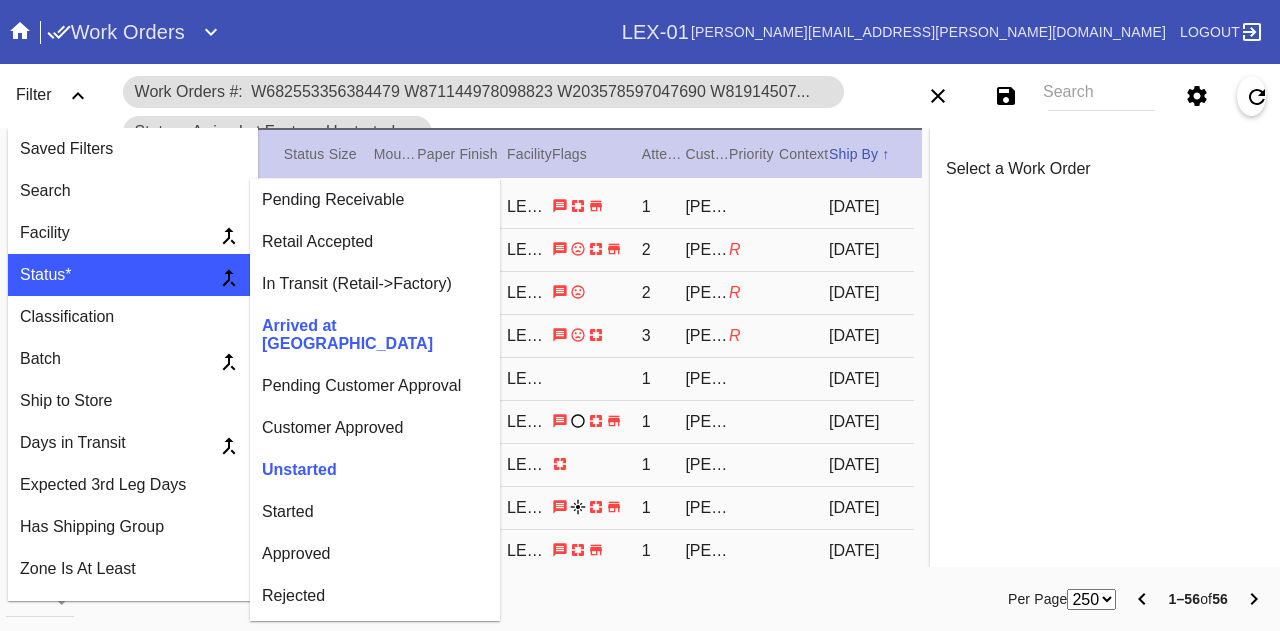 click on "Started" at bounding box center [375, 512] 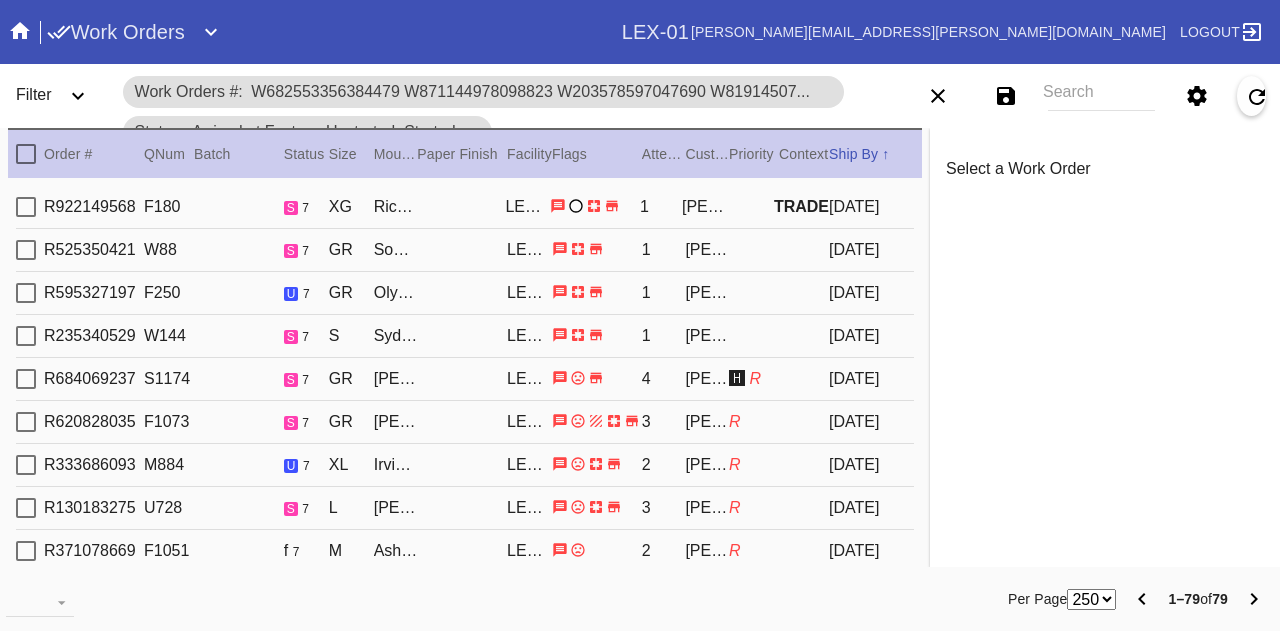 click on "Richmond / White" at bounding box center [395, 207] 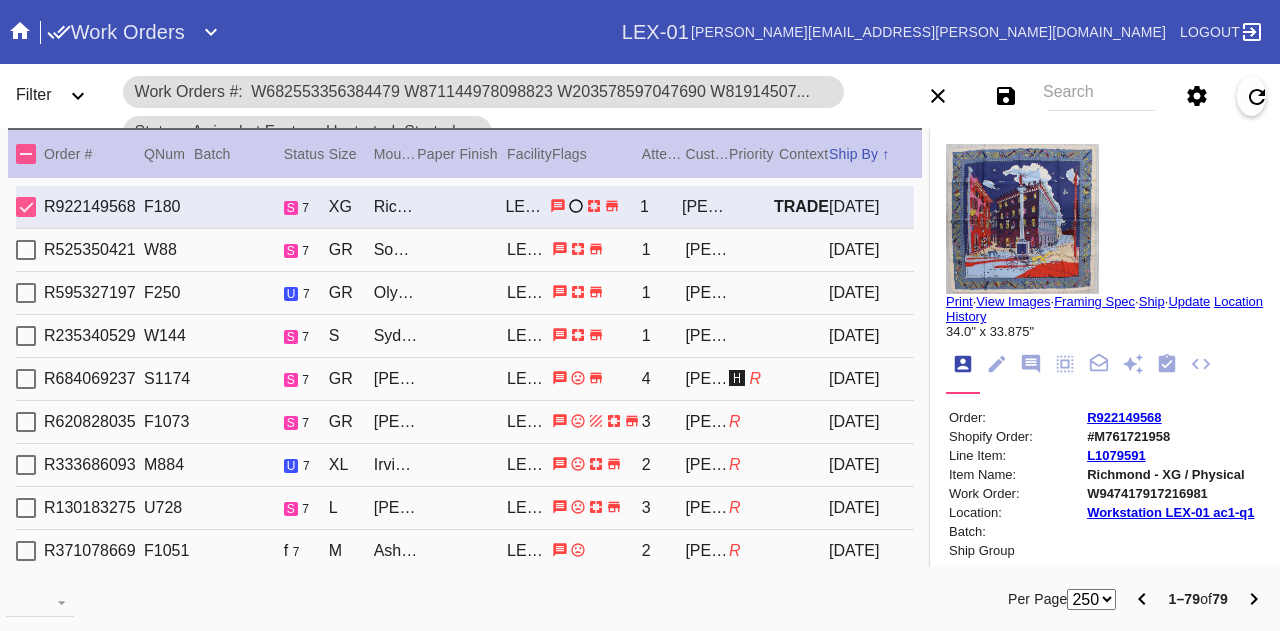 click on "GR" at bounding box center [351, 250] 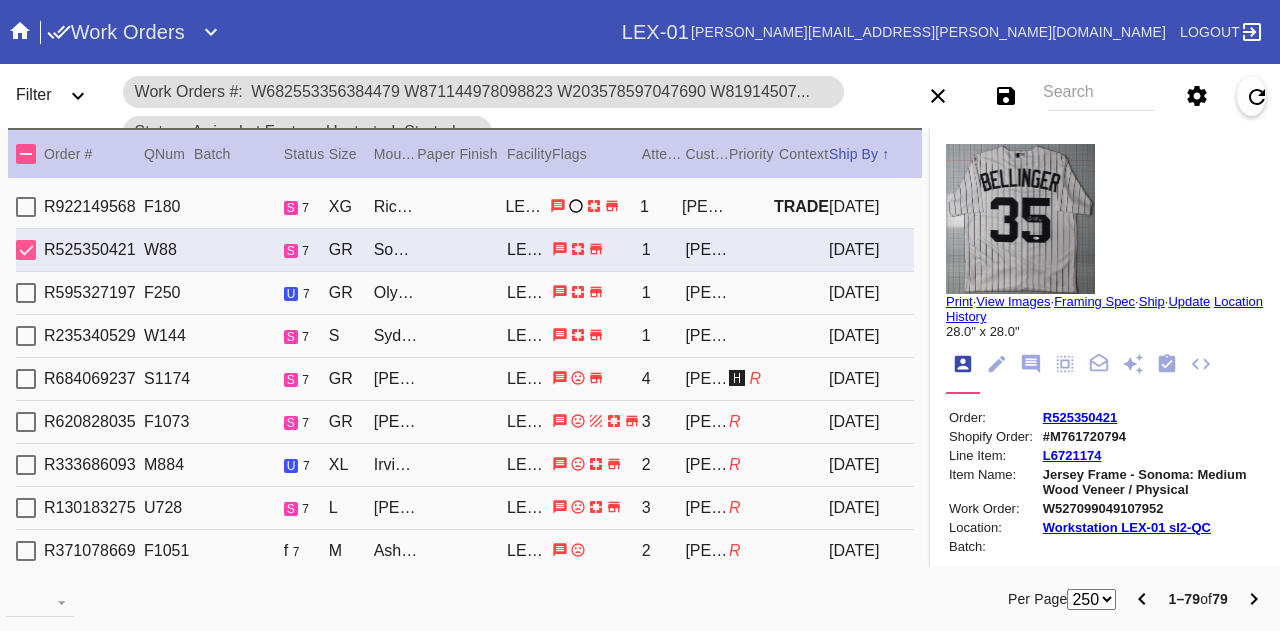click on "GR" at bounding box center (351, 293) 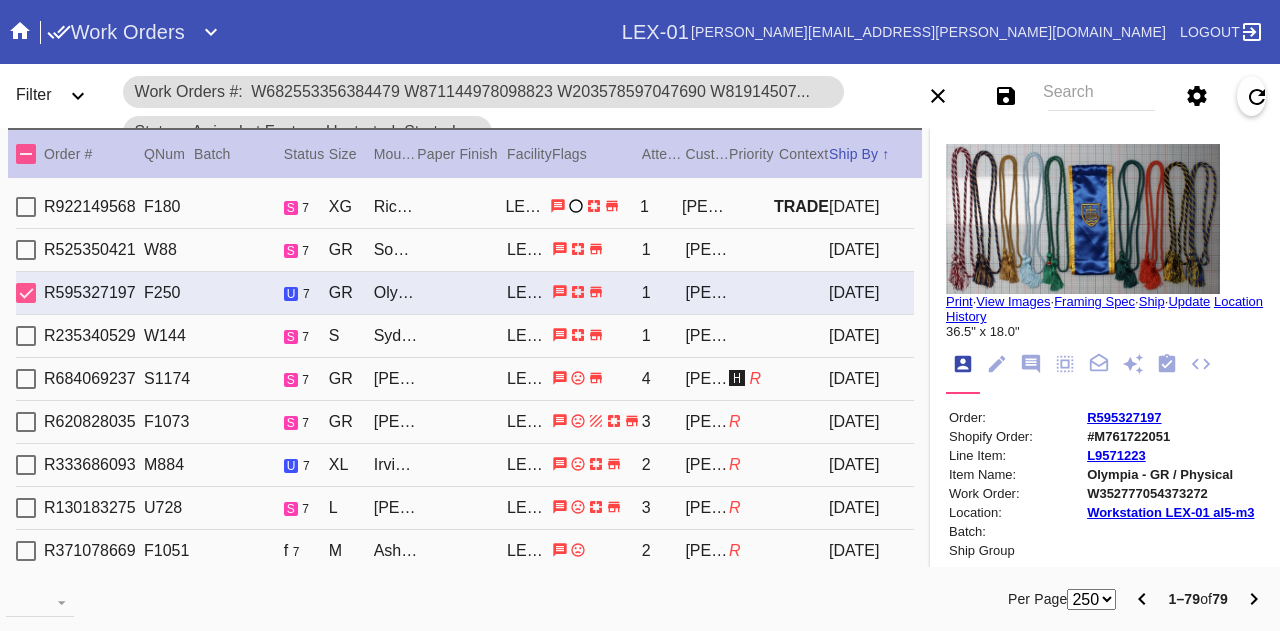 click on "S" at bounding box center (351, 336) 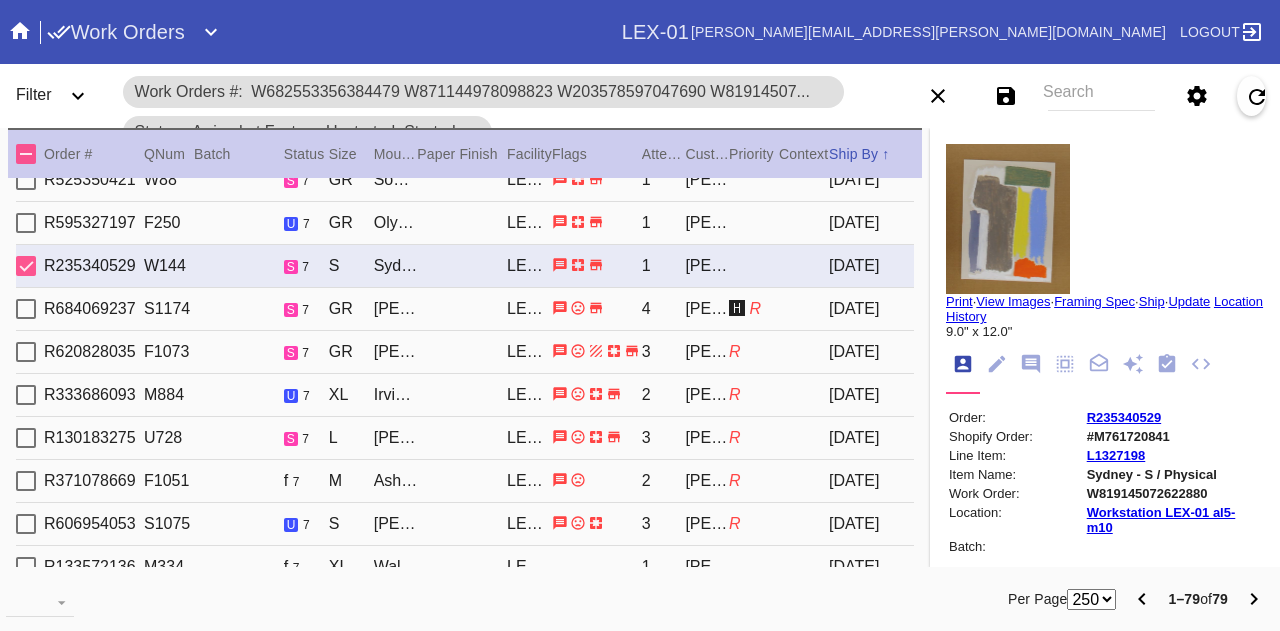 scroll, scrollTop: 0, scrollLeft: 0, axis: both 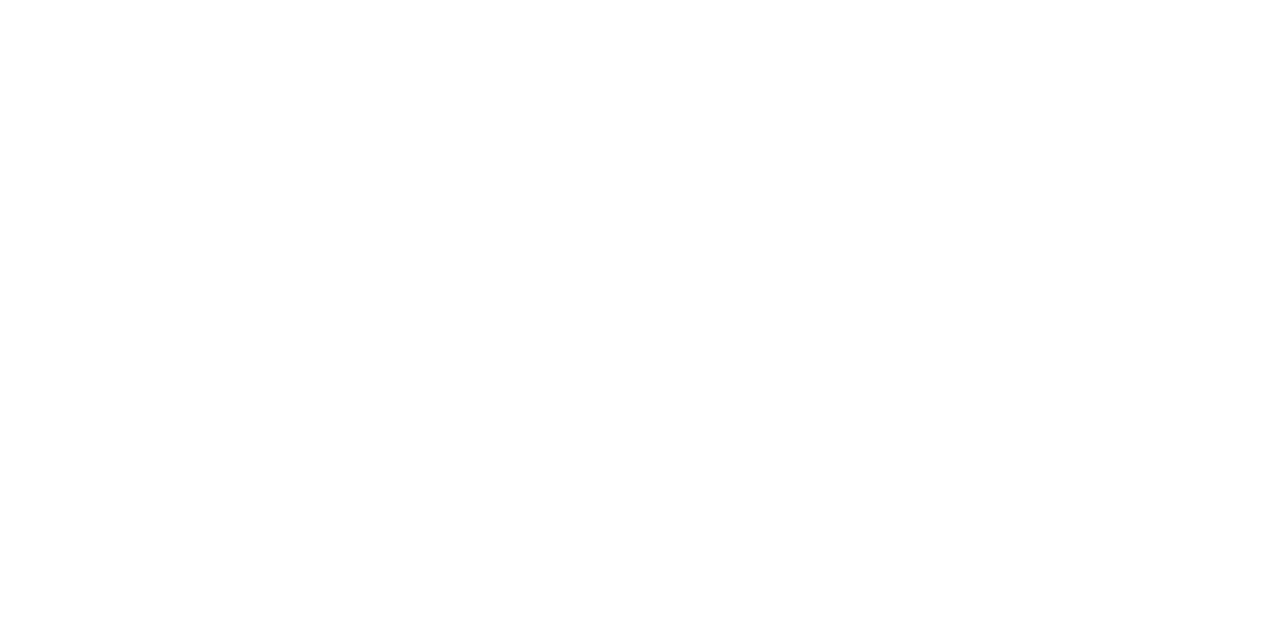 select on "number:2" 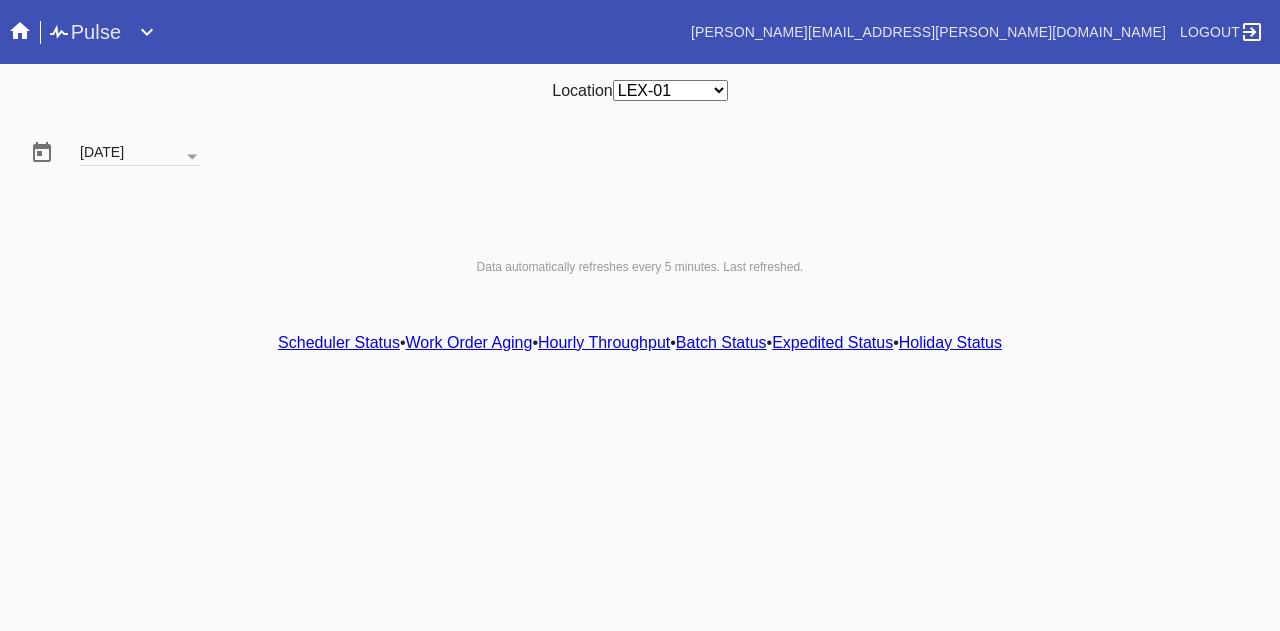 scroll, scrollTop: 0, scrollLeft: 0, axis: both 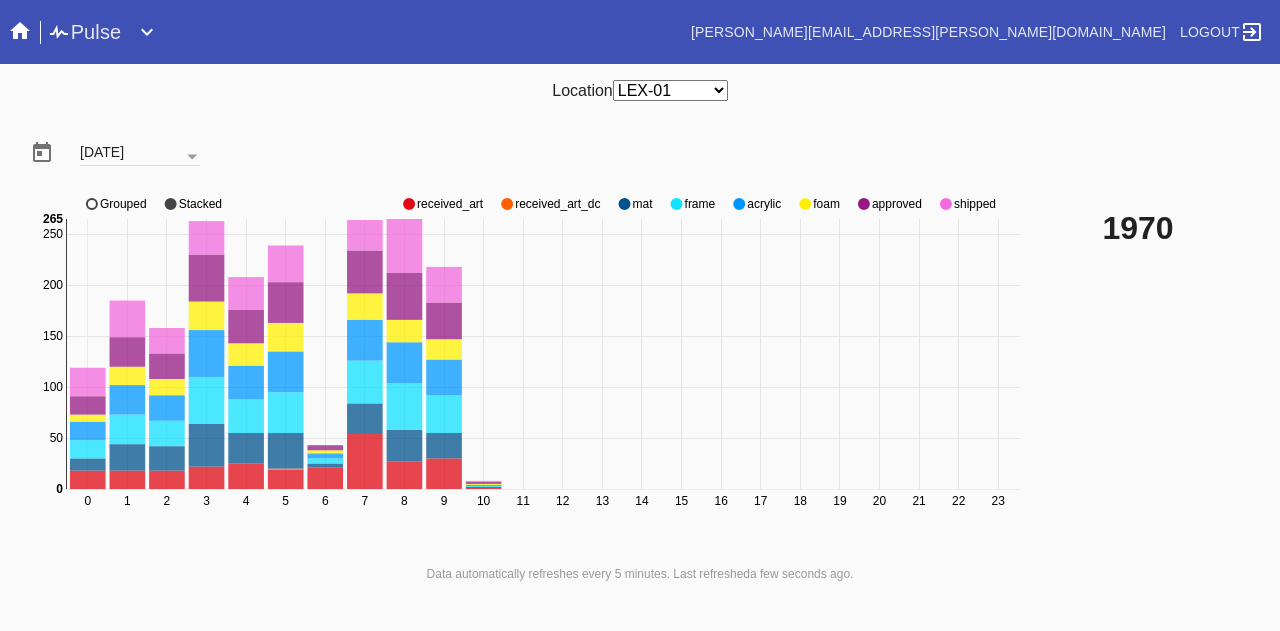 click 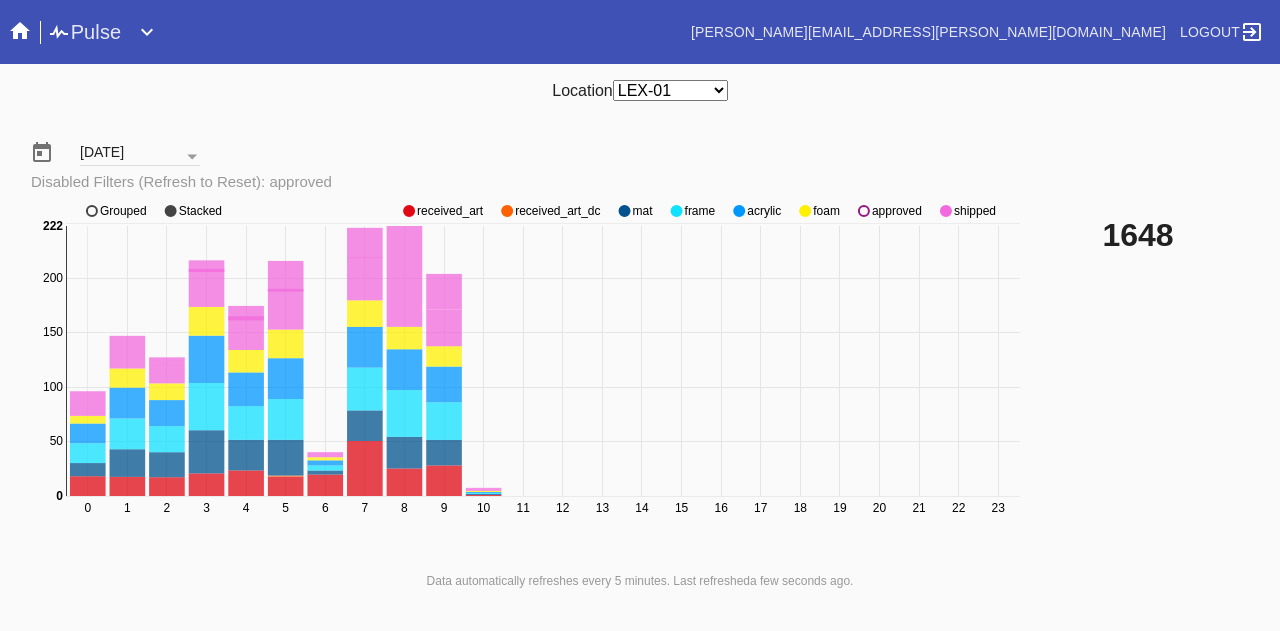 click on "0 1 2 3 4 5 6 7 8 9 10 11 12 13 14 15 16 17 18 19 20 21 22 23 0 50 100 150 200 250 0 222 received_art received_art_dc mat frame acrylic foam approved shipped Grouped Stacked" 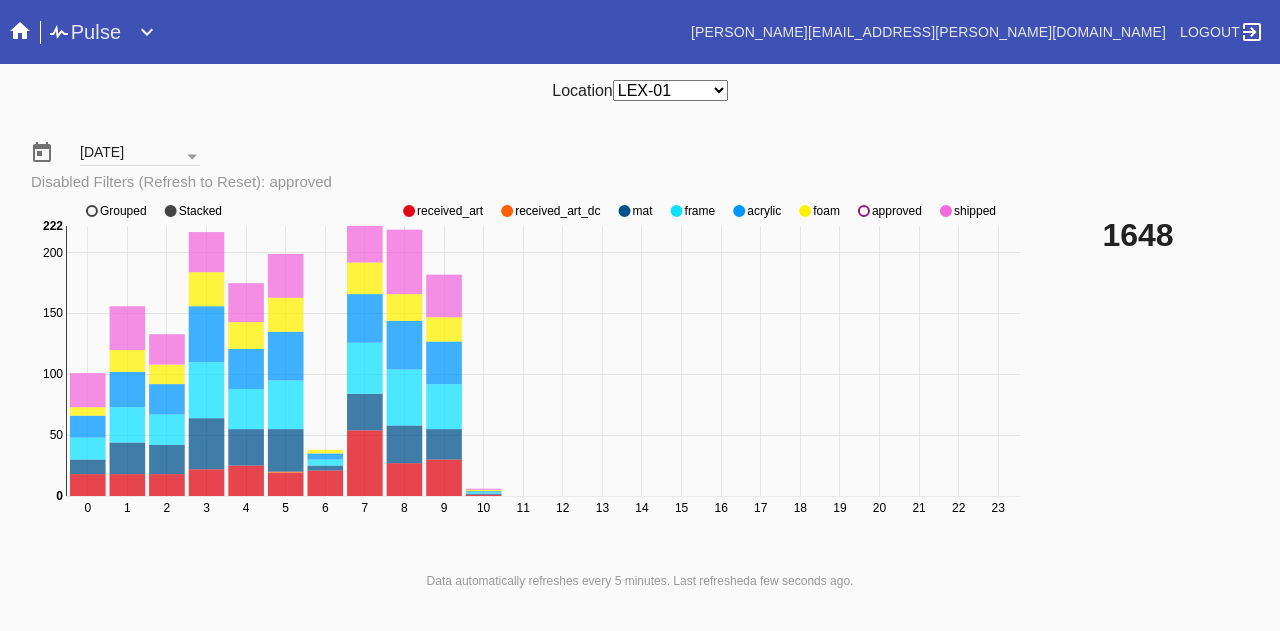 click 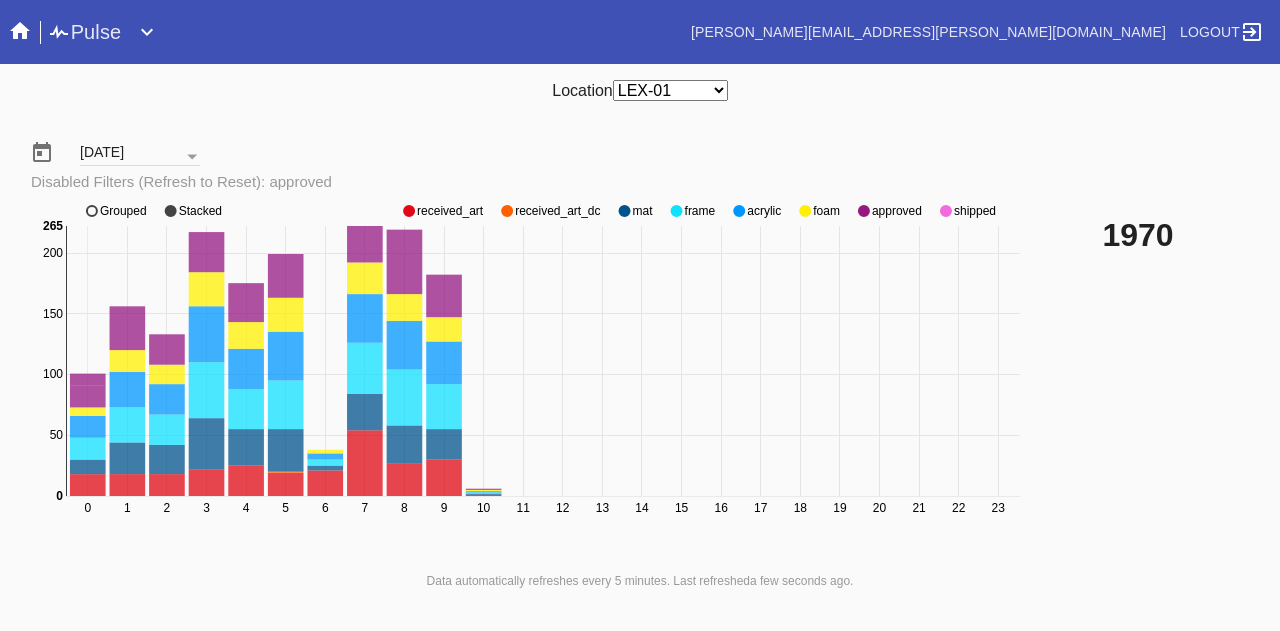 click 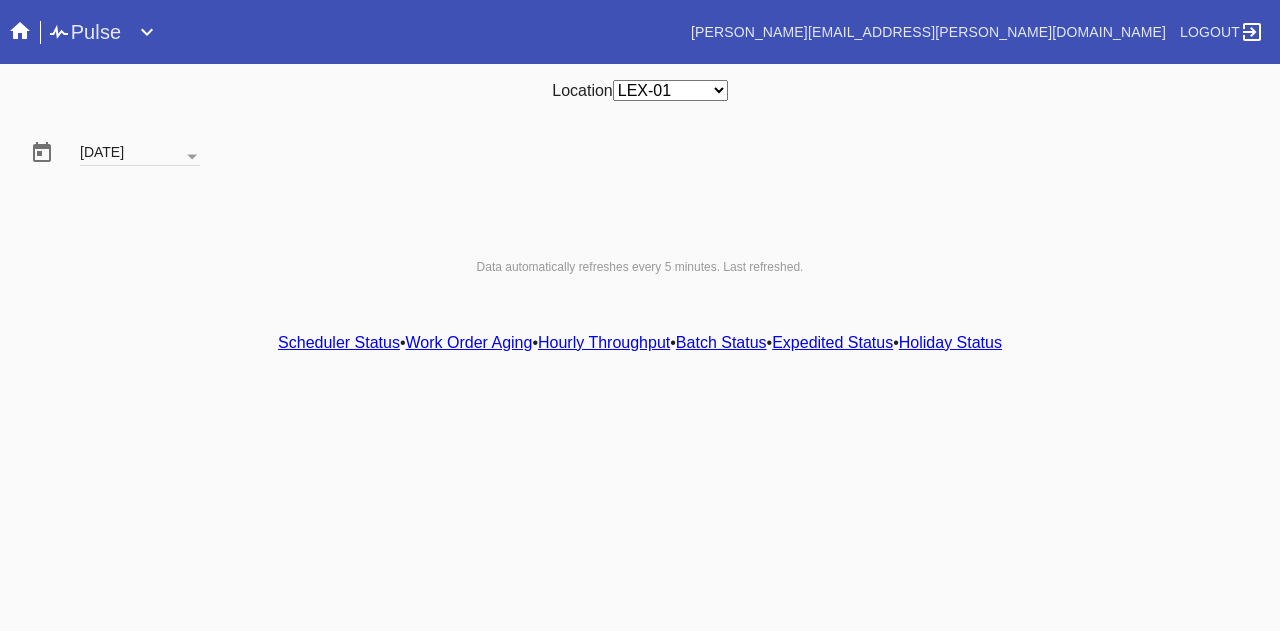 scroll, scrollTop: 0, scrollLeft: 0, axis: both 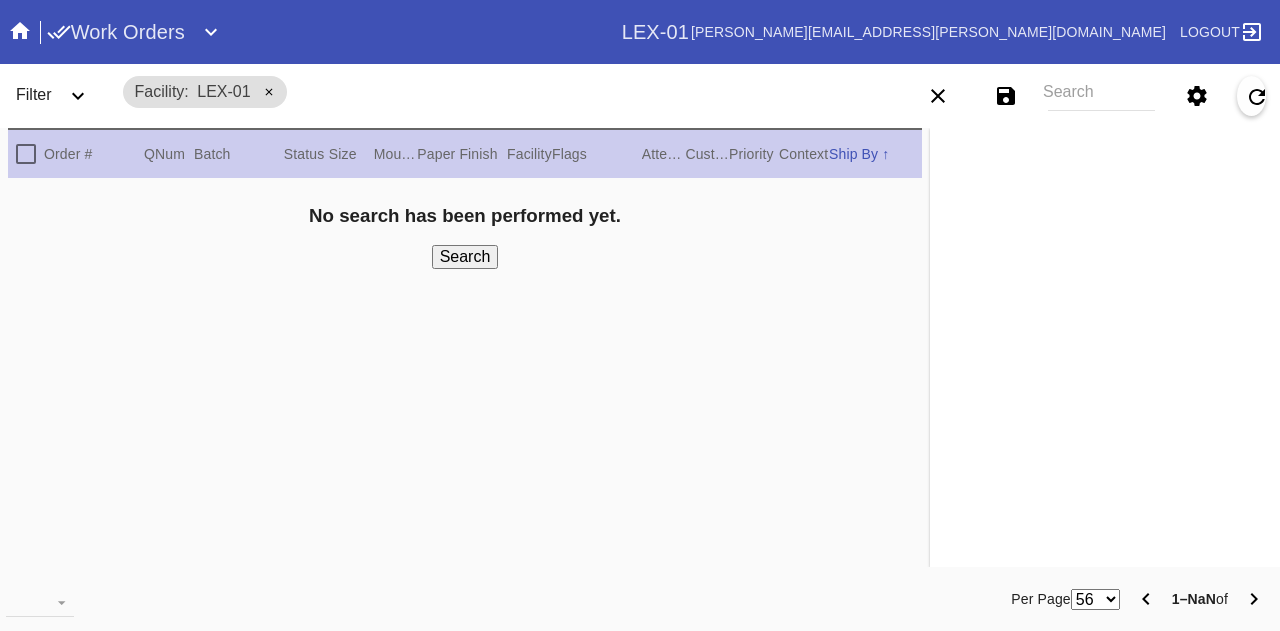 click on "Search" at bounding box center [1101, 96] 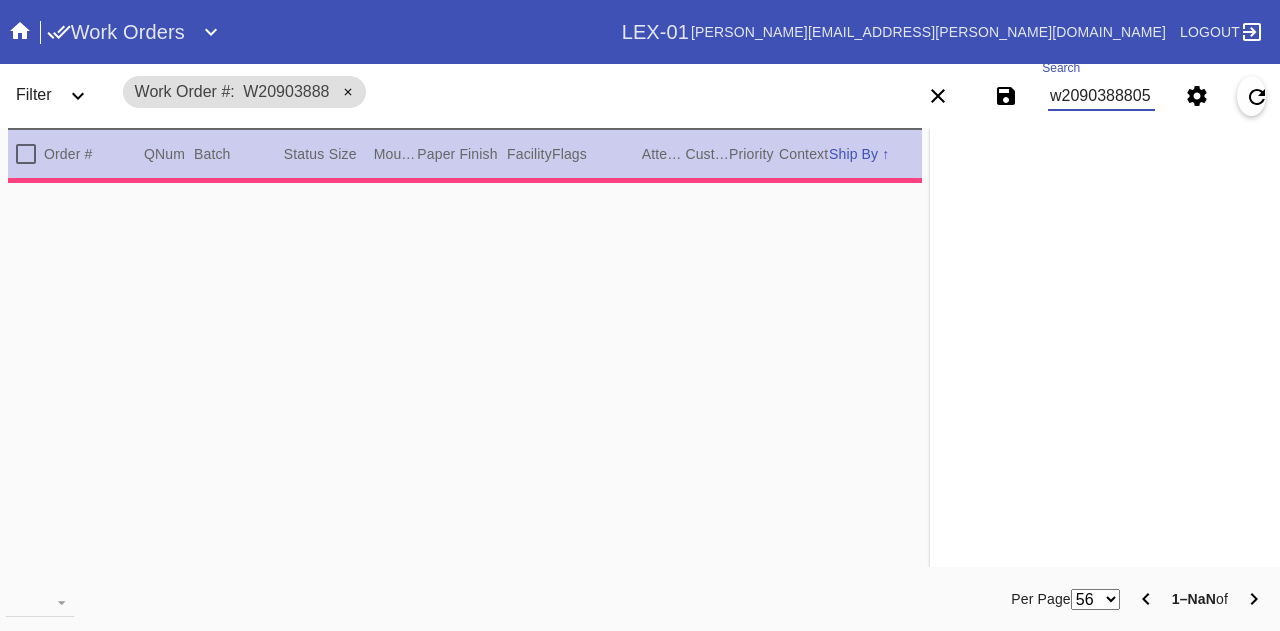 type on "w20903888056" 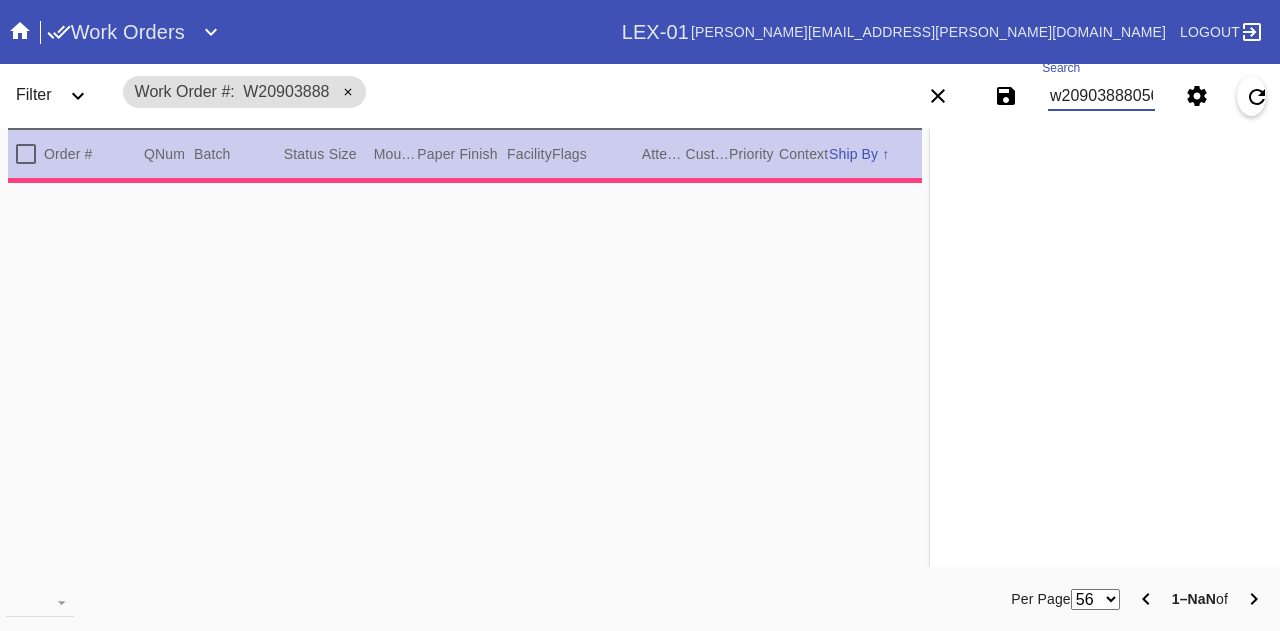 scroll, scrollTop: 0, scrollLeft: 6, axis: horizontal 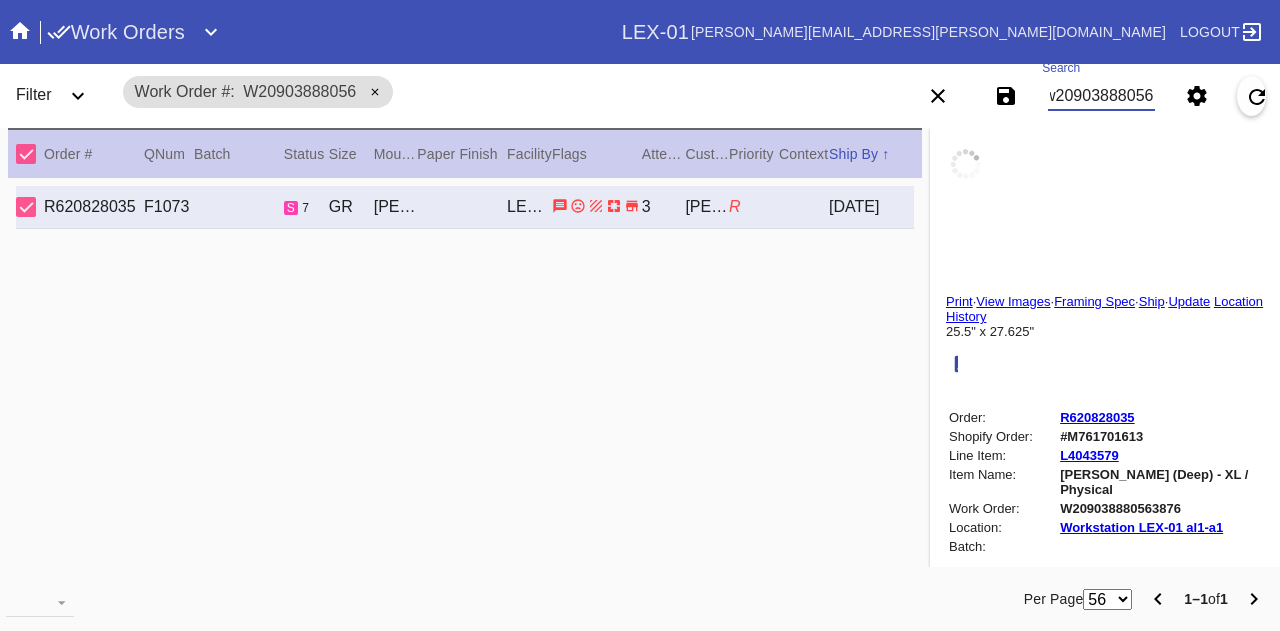 type on "3.0" 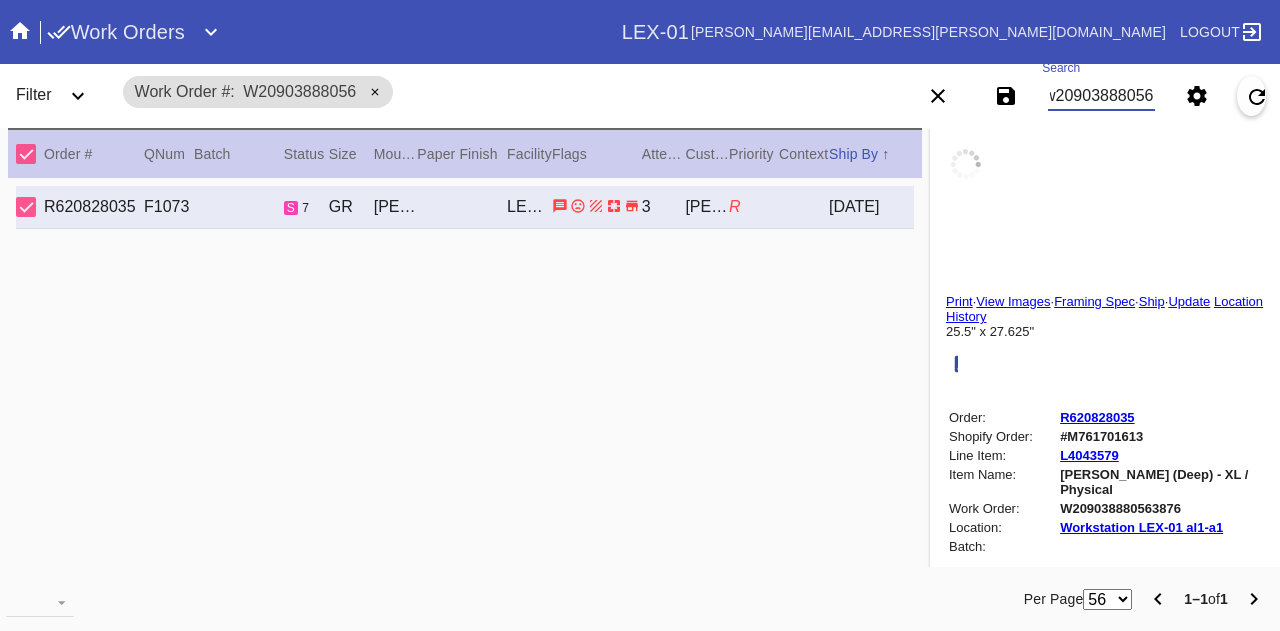 type on "3.0" 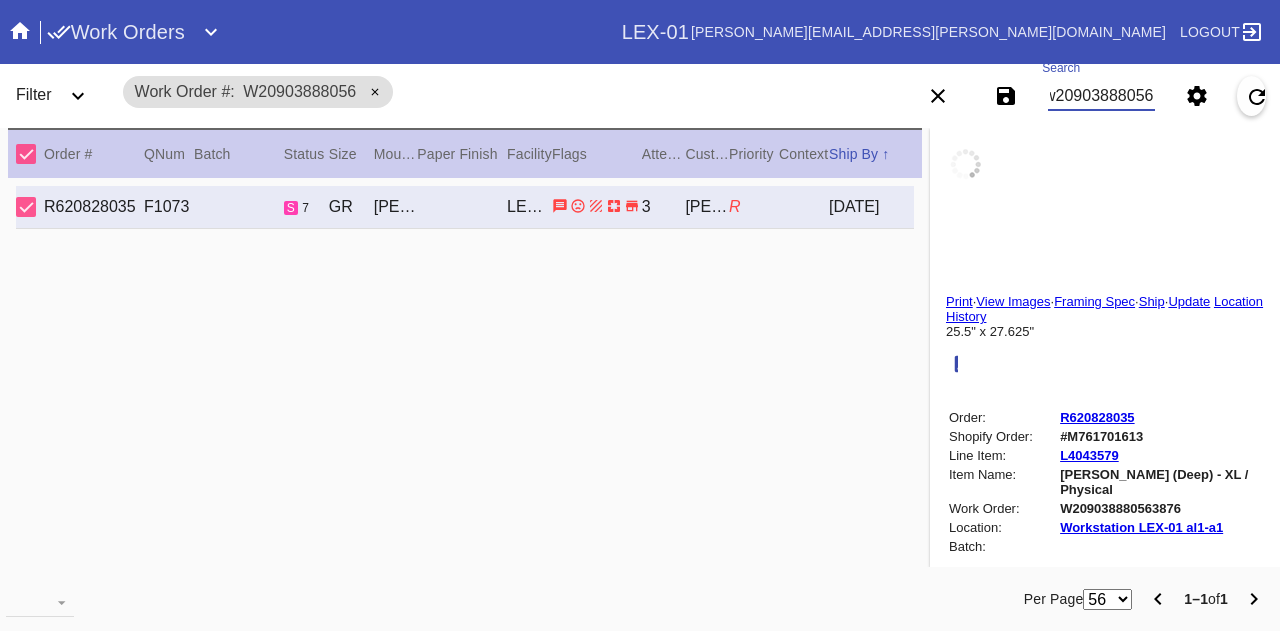 type on "3.0" 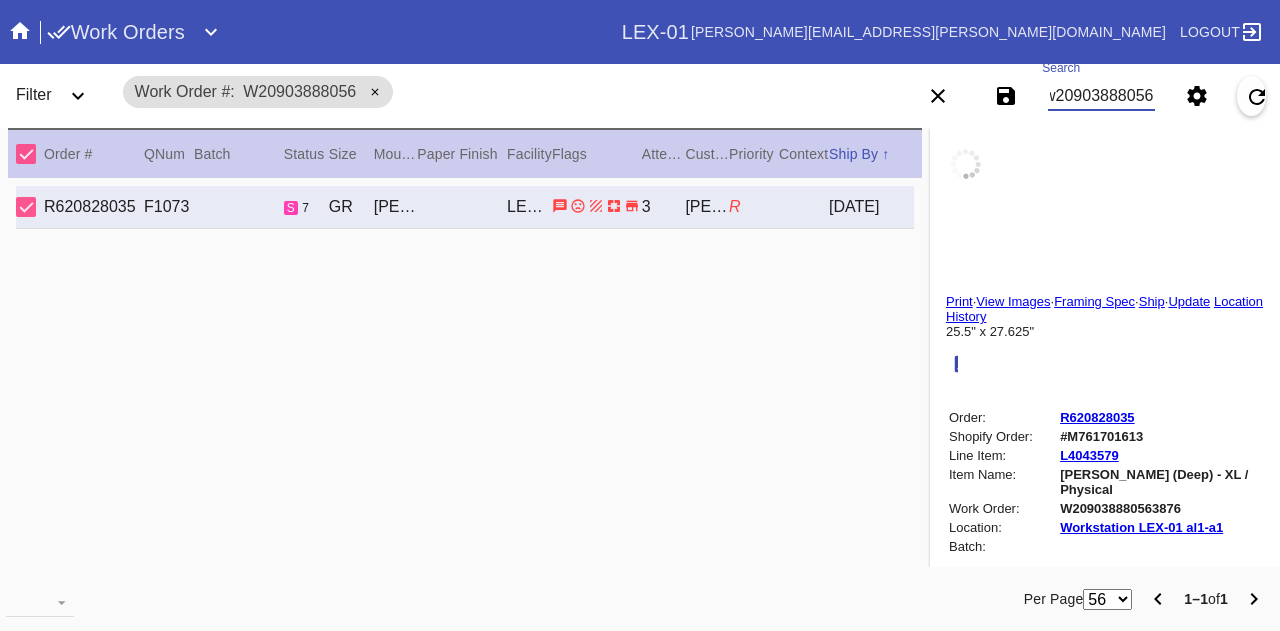 type on "3.0" 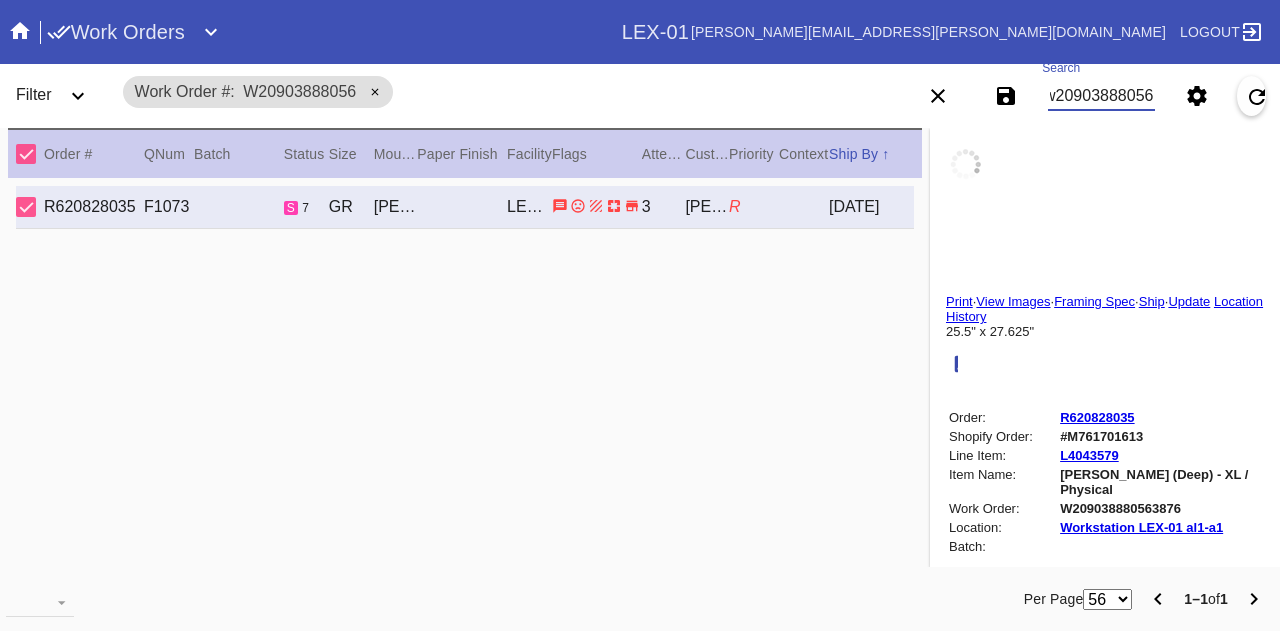type on "25.5" 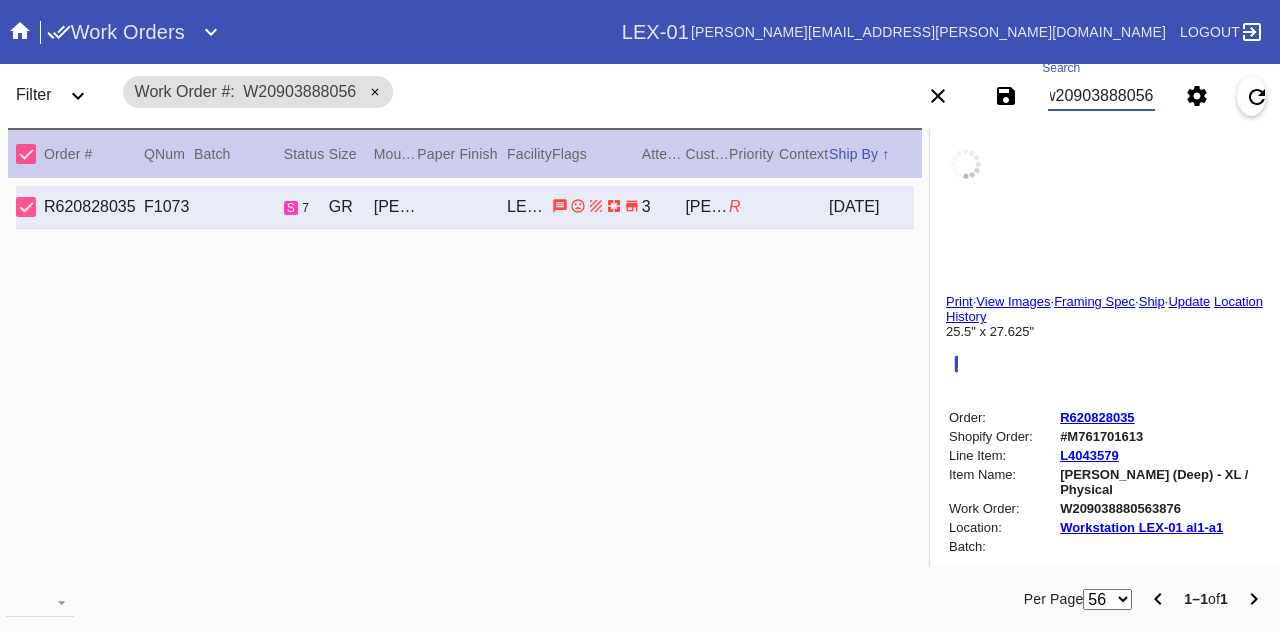 type on "27.625" 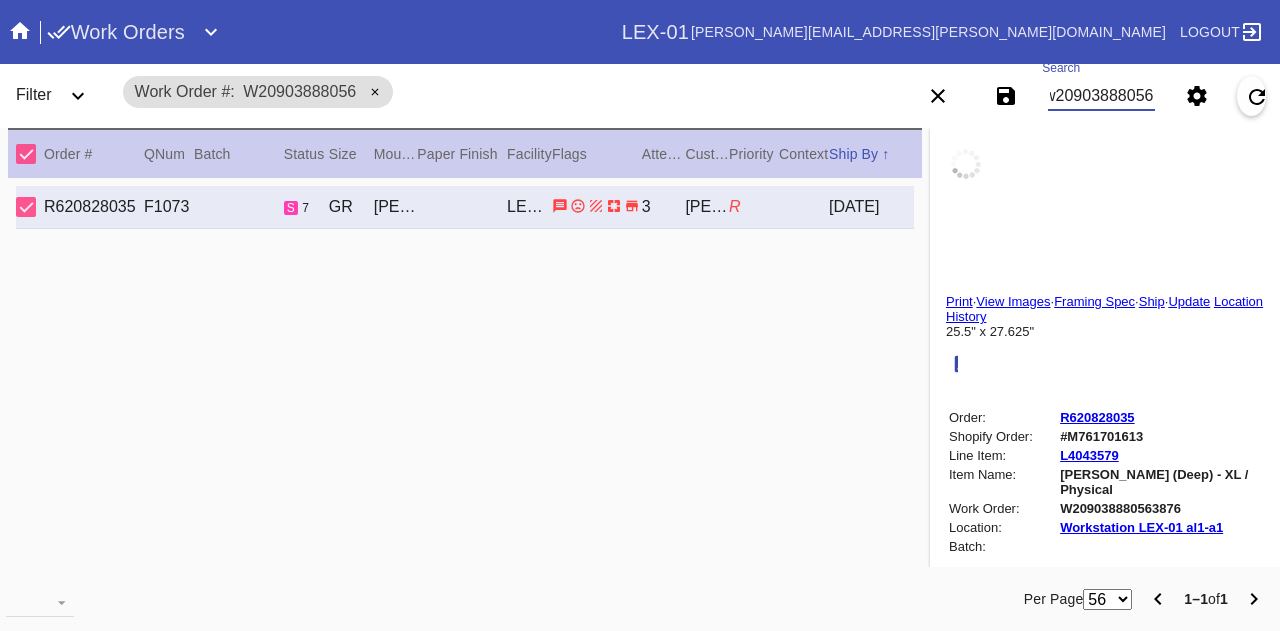 type on "lint all over, uneven edges" 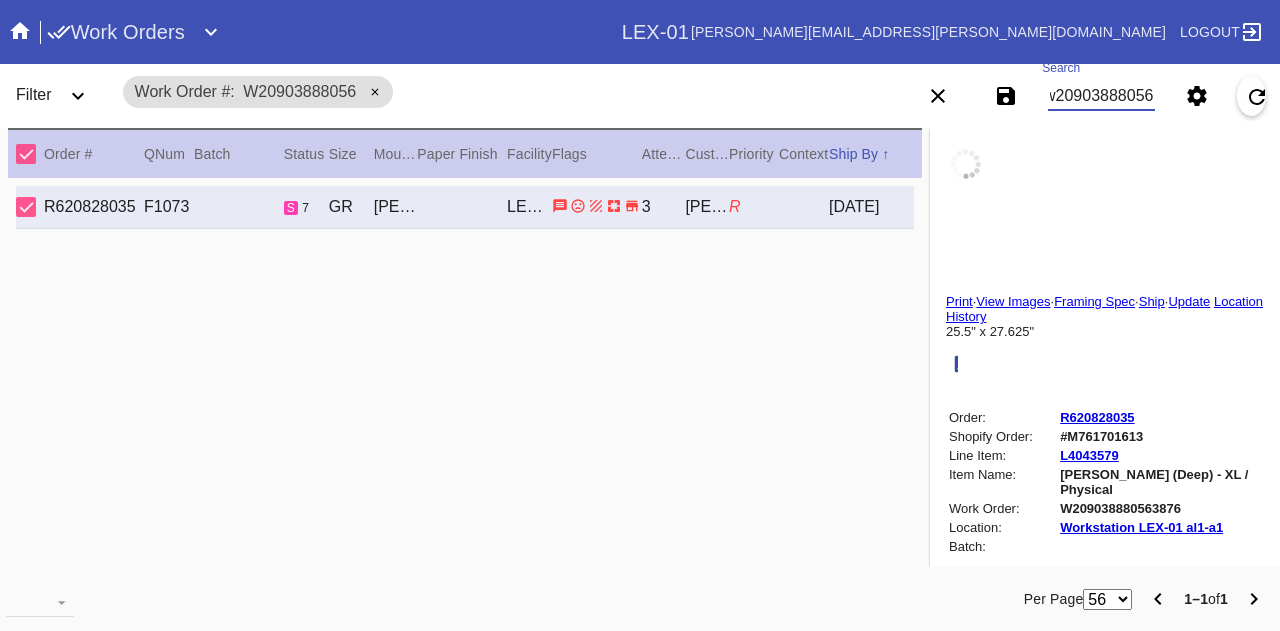 type on "[DATE]" 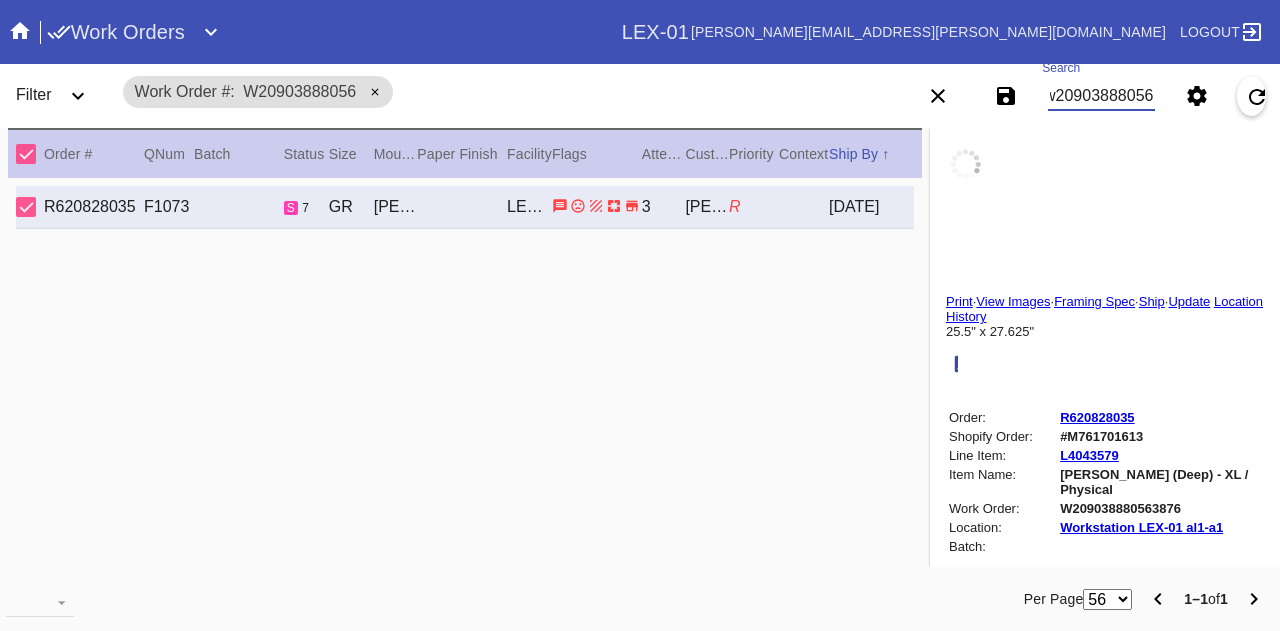 type on "[DATE]" 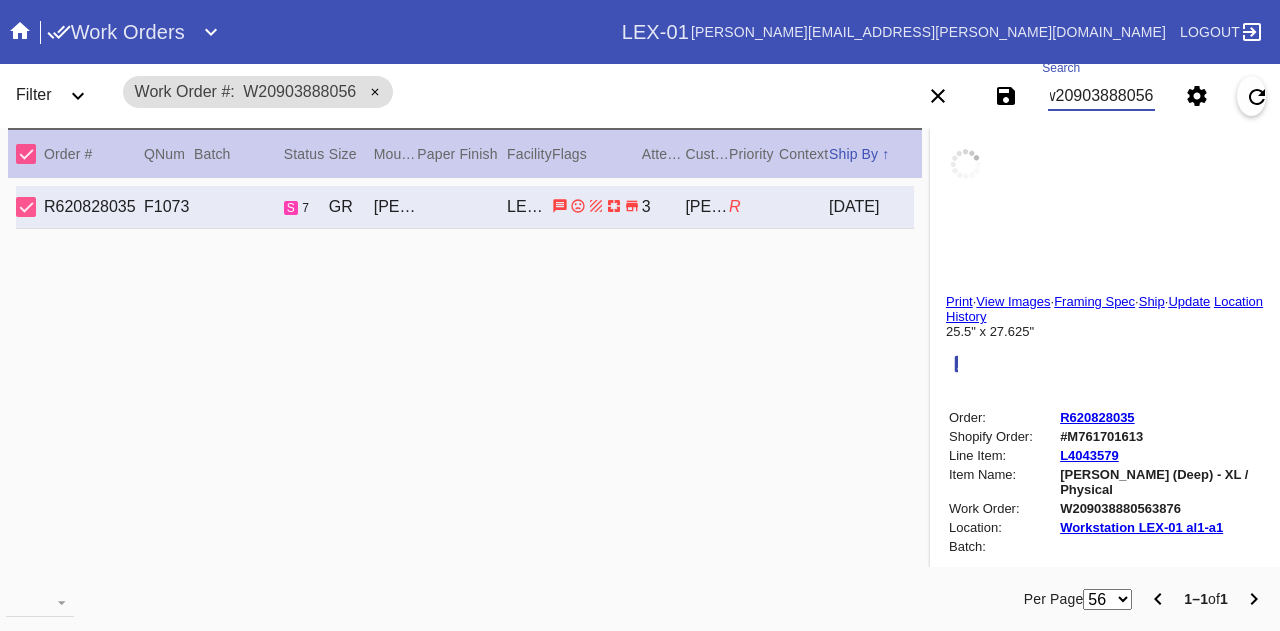 type on "7/3/2025" 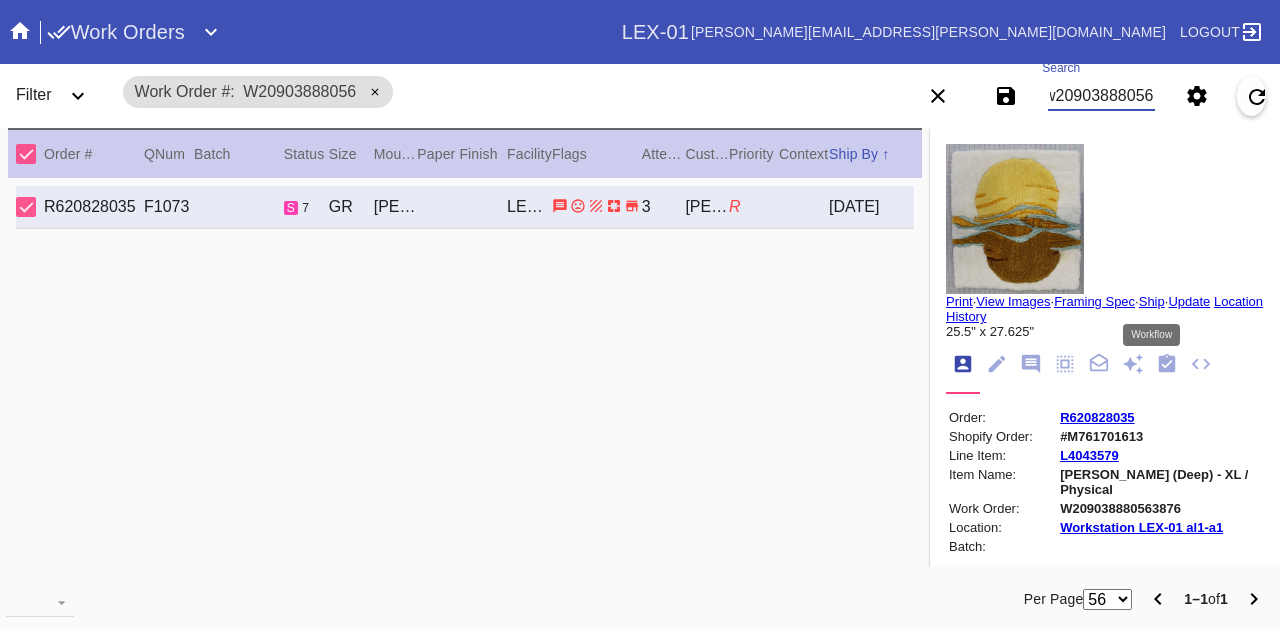 type on "w20903888056" 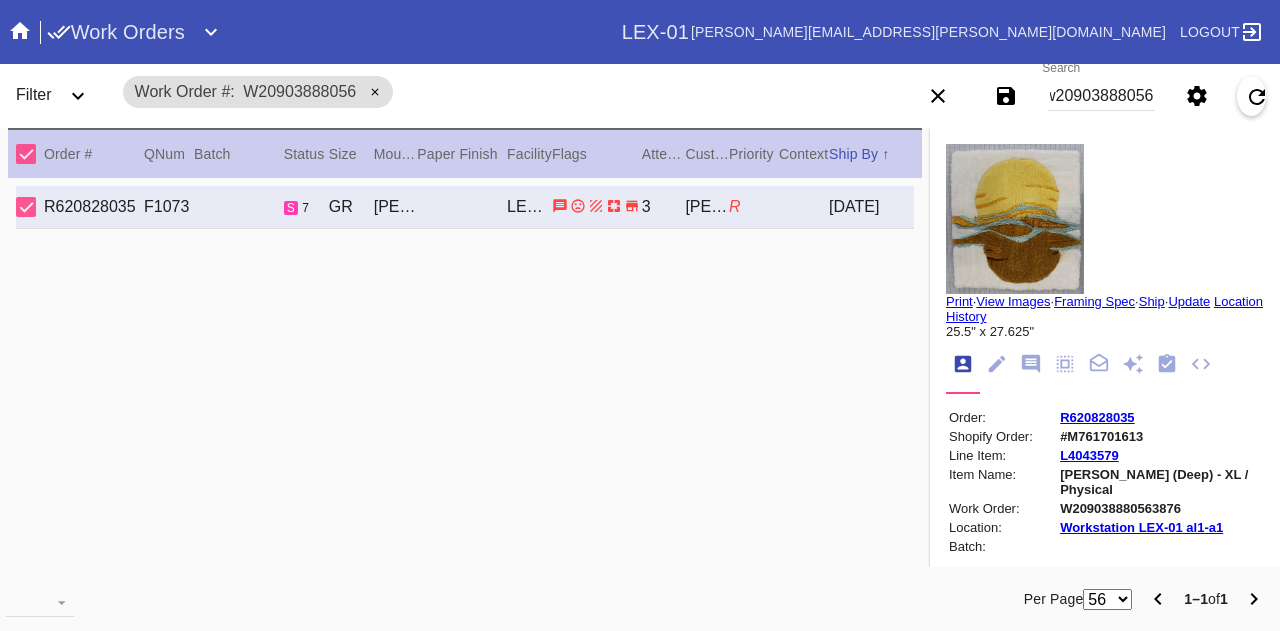 scroll, scrollTop: 0, scrollLeft: 0, axis: both 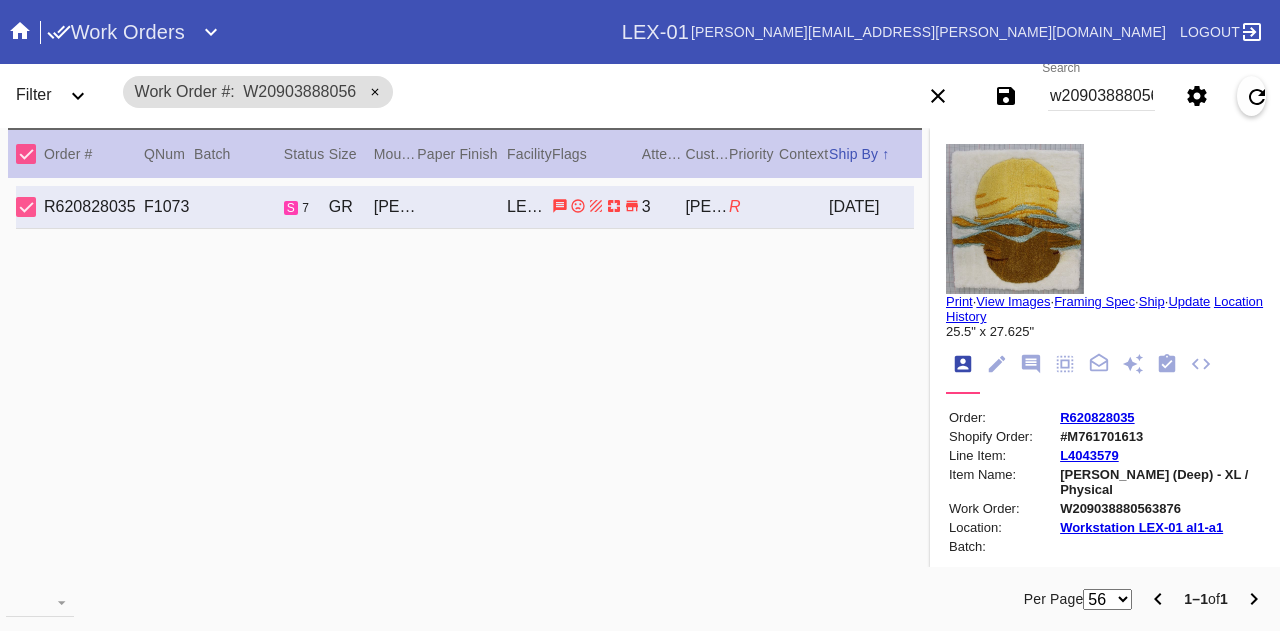 click 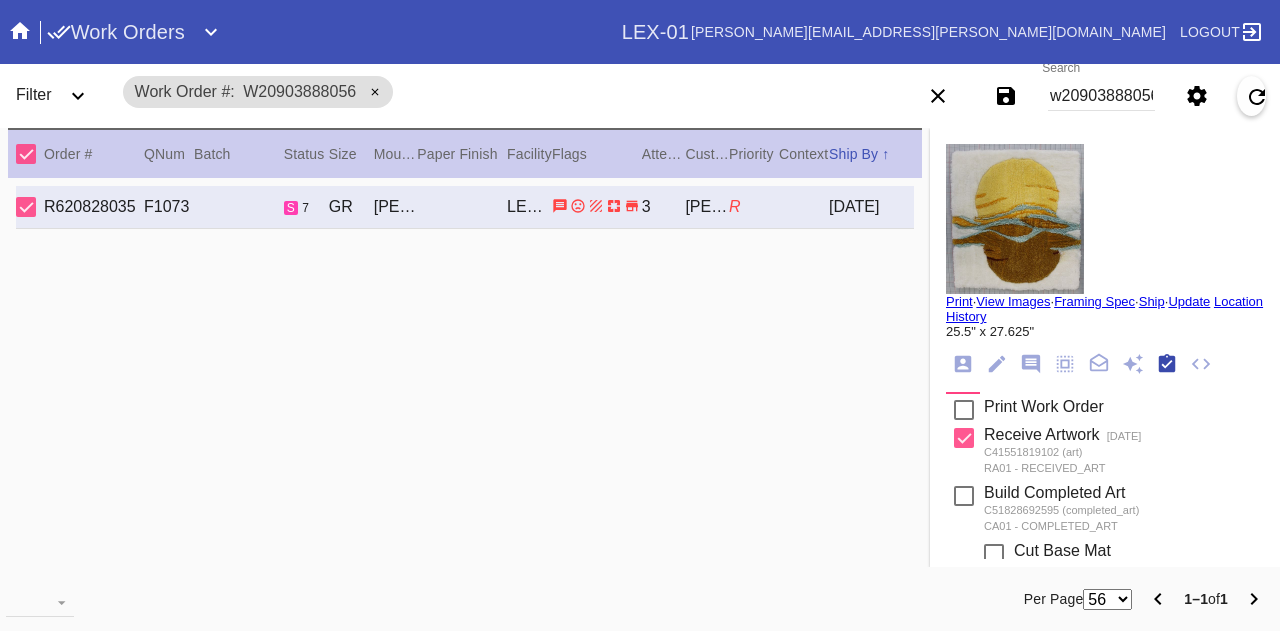 scroll, scrollTop: 318, scrollLeft: 0, axis: vertical 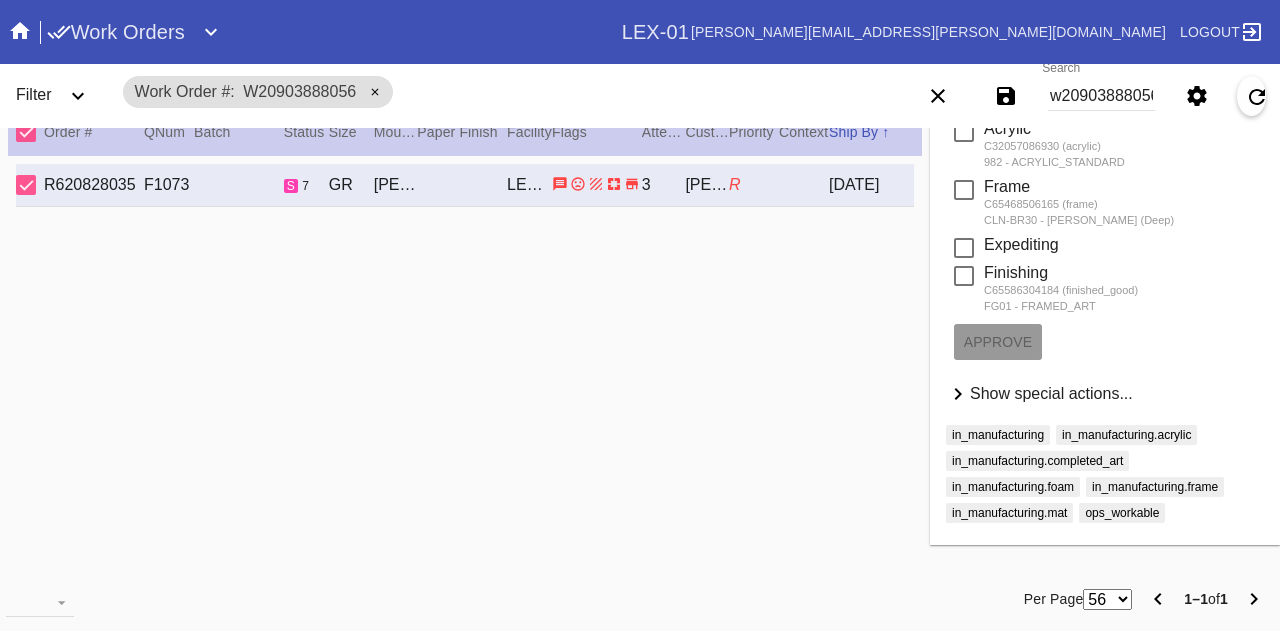 click on "Show special actions..." at bounding box center [1051, 393] 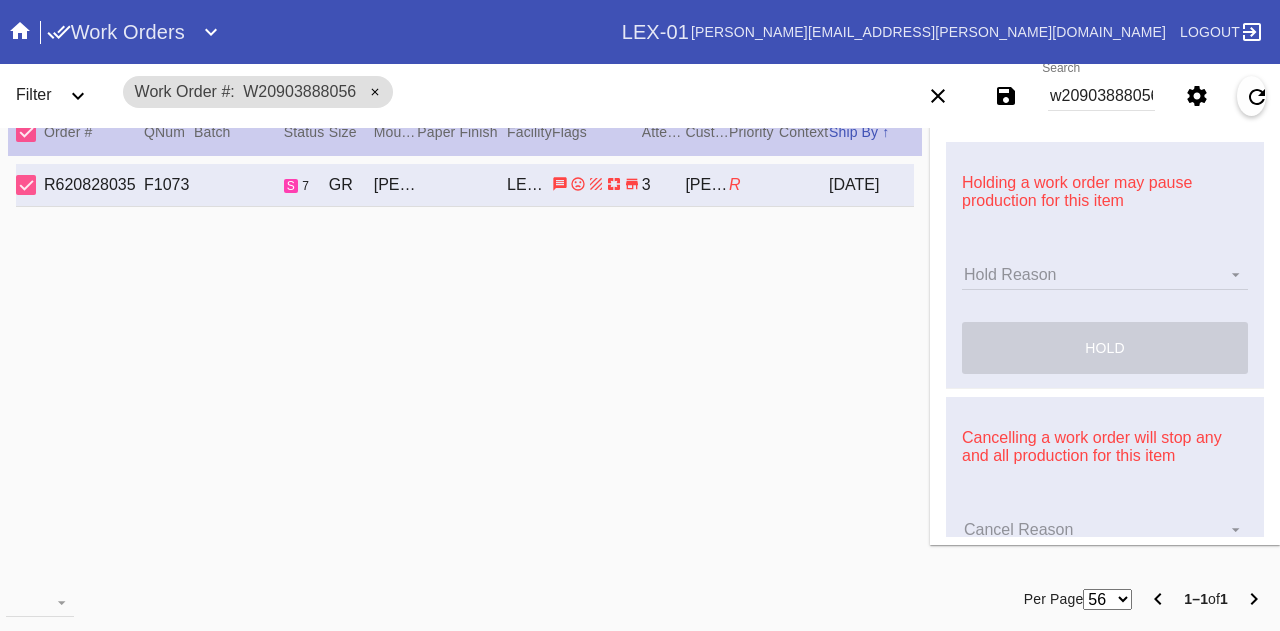 scroll, scrollTop: 915, scrollLeft: 0, axis: vertical 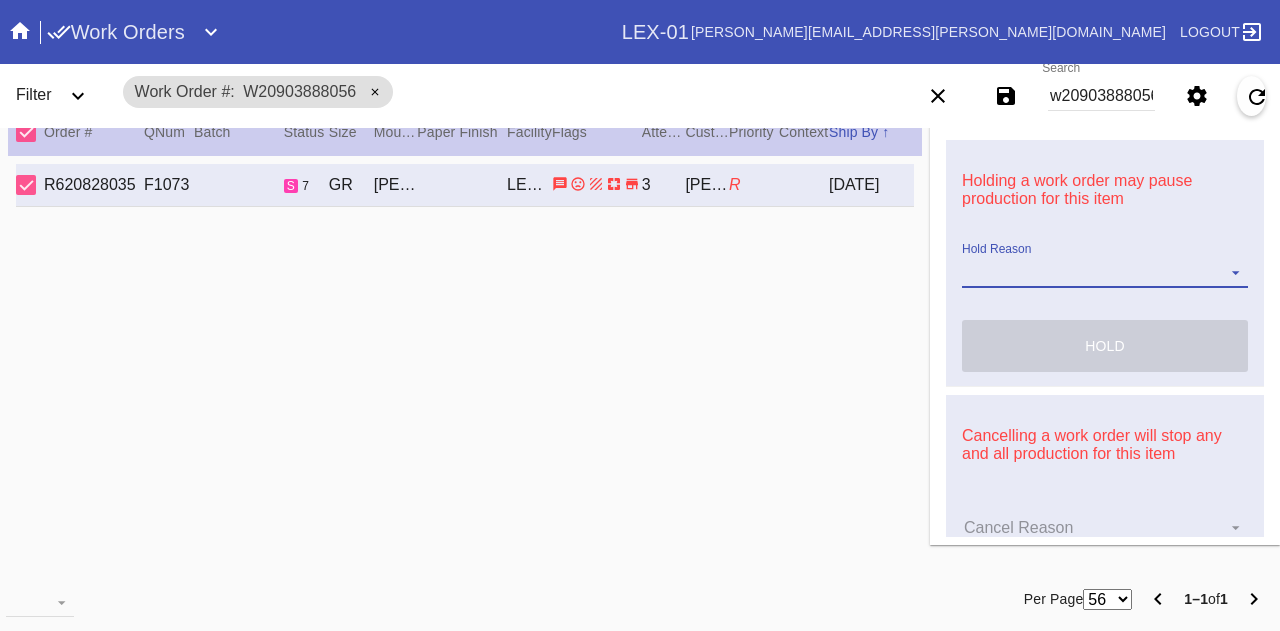 click on "Hold Reason Art Care Review Artwork Damaged F4B/Partnership Facility Out of Stock HPO Hold to Ship Investigation Lost in Studio Multi-Mat Details Not Received Order Change Request Out of Stock Proactive Outreach Pull for Production QA/Customer Approval Question Submitted Ready for Action Ready for Production Repair Replacement Ordered Retail GW Rework Sample Search and Rescue Transit to LEX01 Transit to PHL01 Update Work Order" at bounding box center (1105, 273) 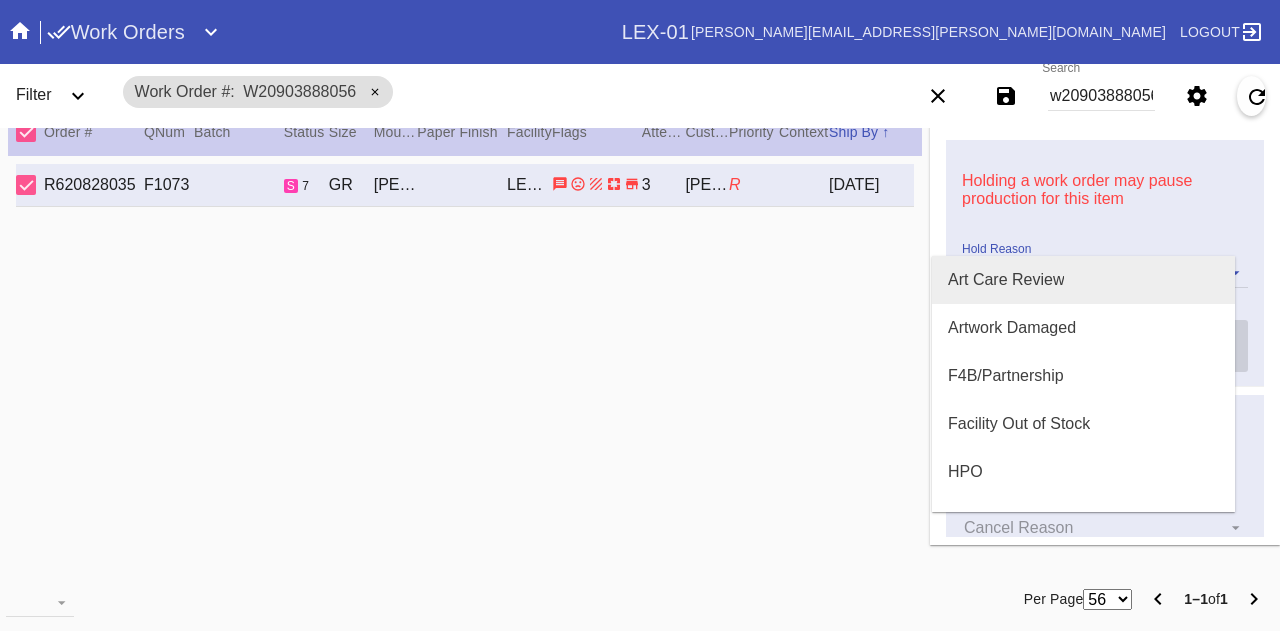 click on "Art Care Review" at bounding box center (1006, 280) 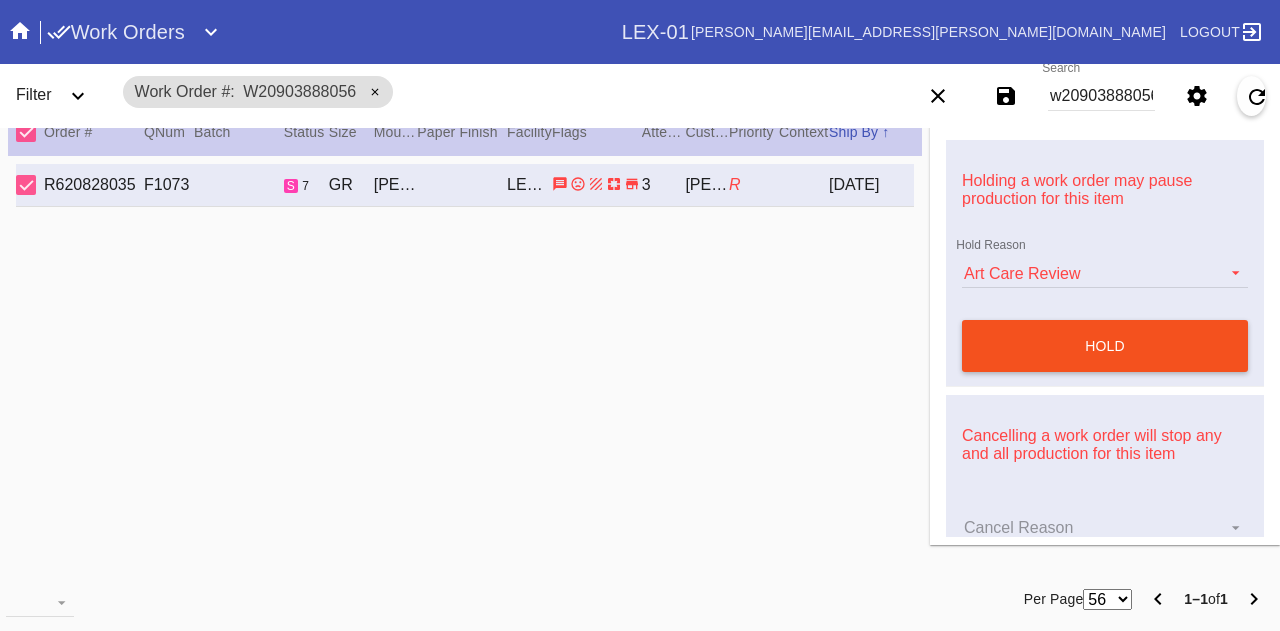 click on "hold" at bounding box center (1105, 346) 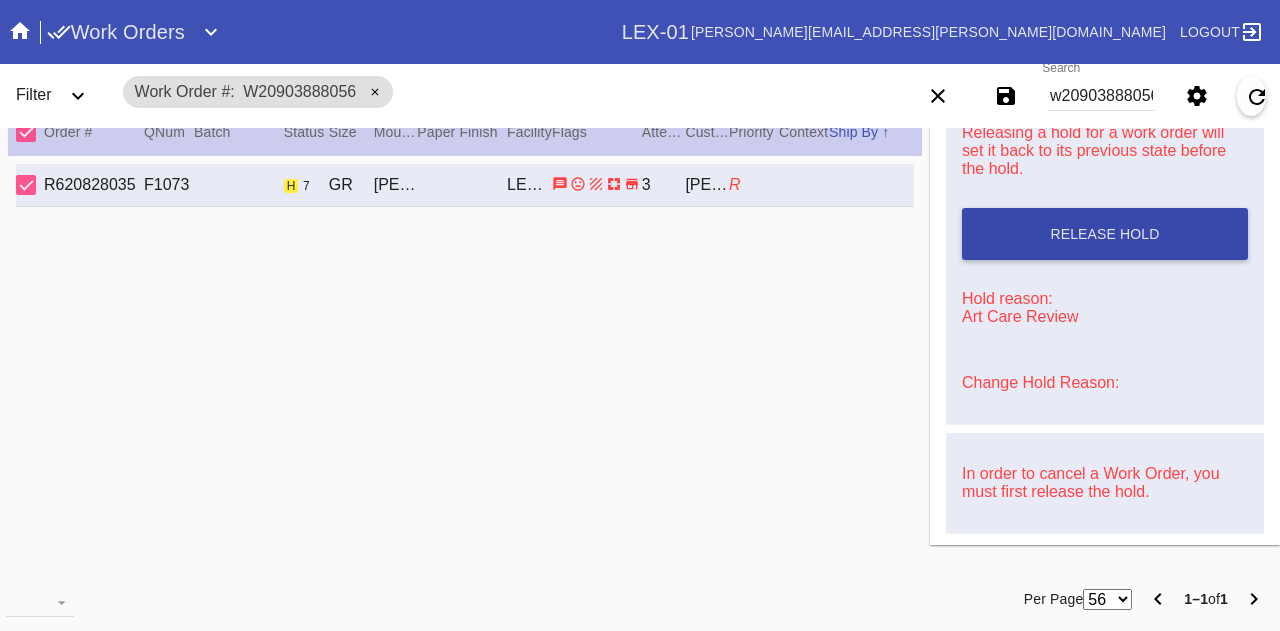 click on "Release Hold" at bounding box center [1105, 234] 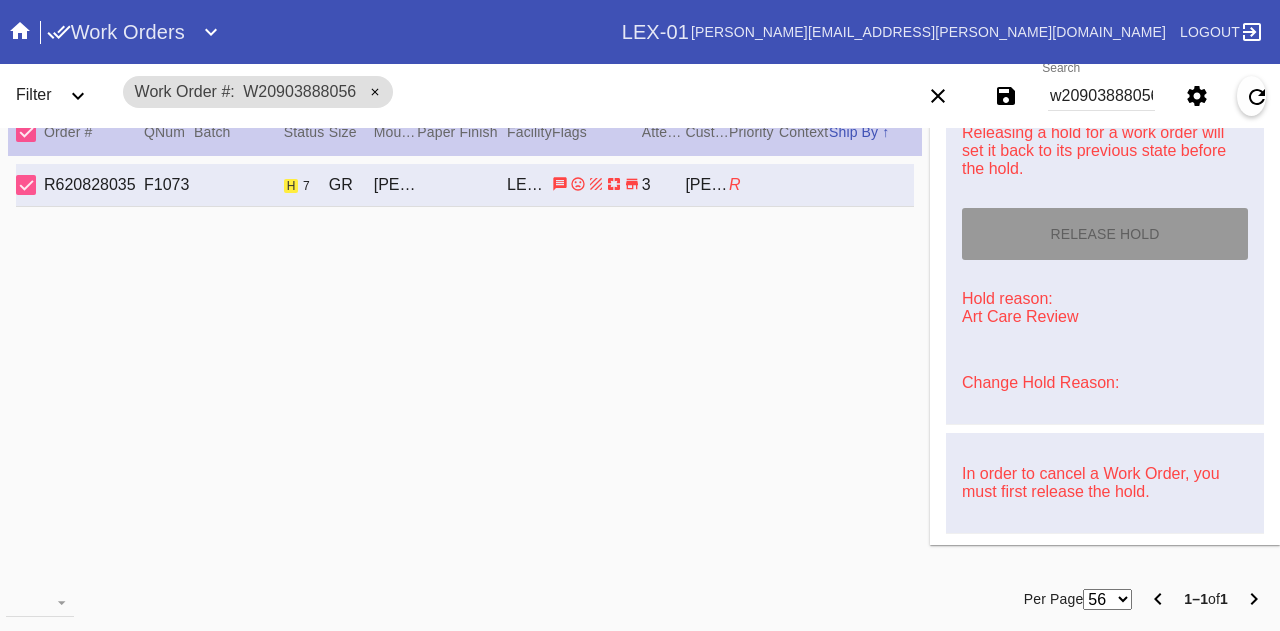 type on "7/13/2025" 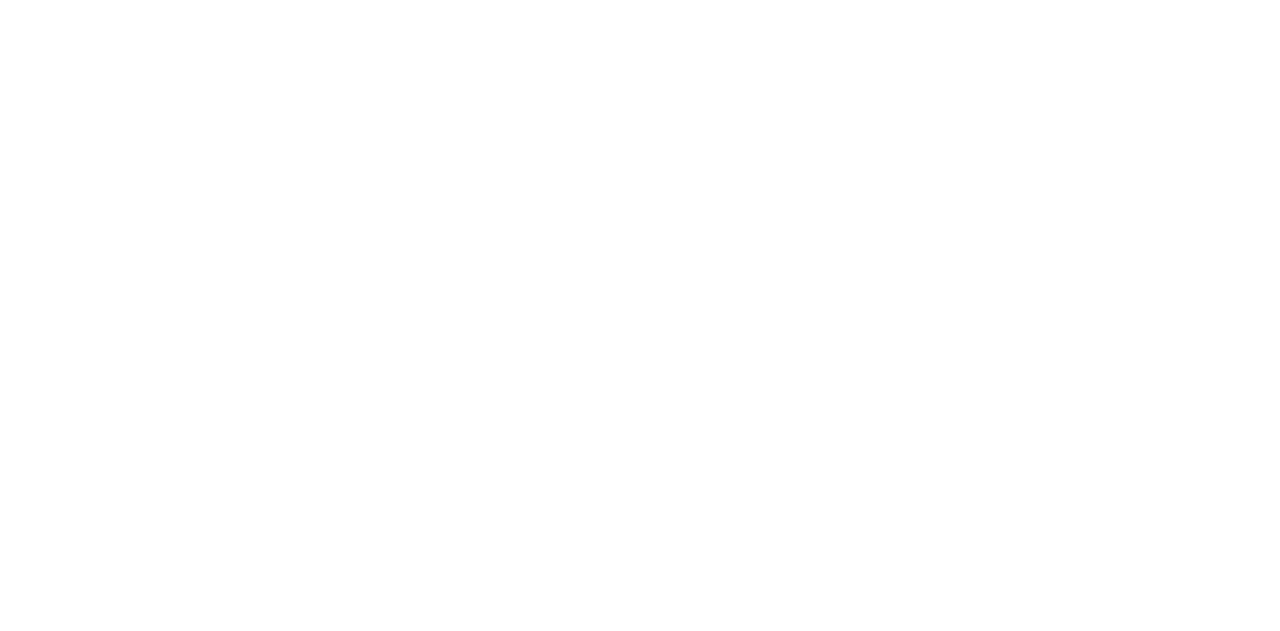 scroll, scrollTop: 0, scrollLeft: 0, axis: both 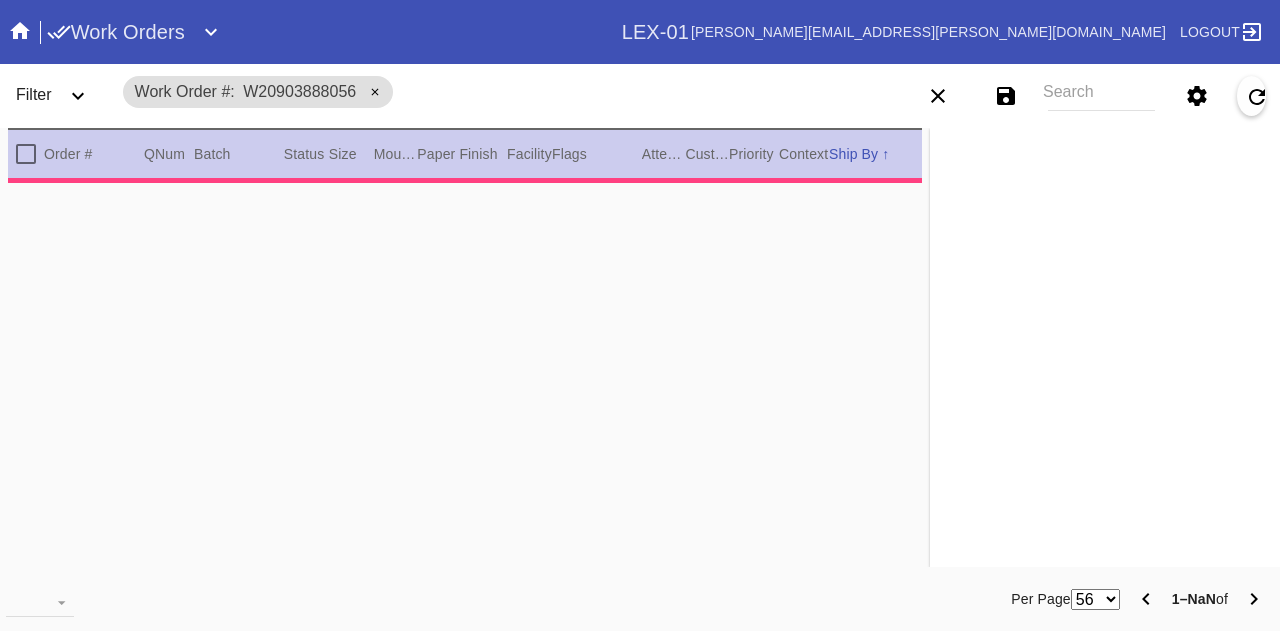 type on "3.0" 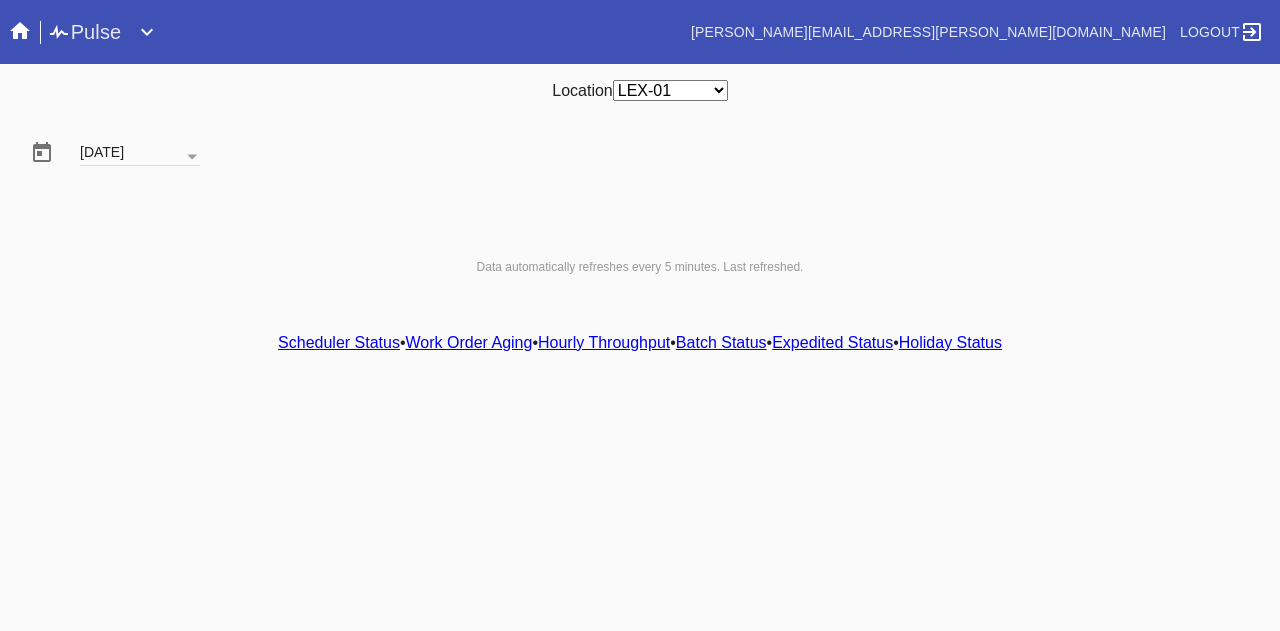 scroll, scrollTop: 0, scrollLeft: 0, axis: both 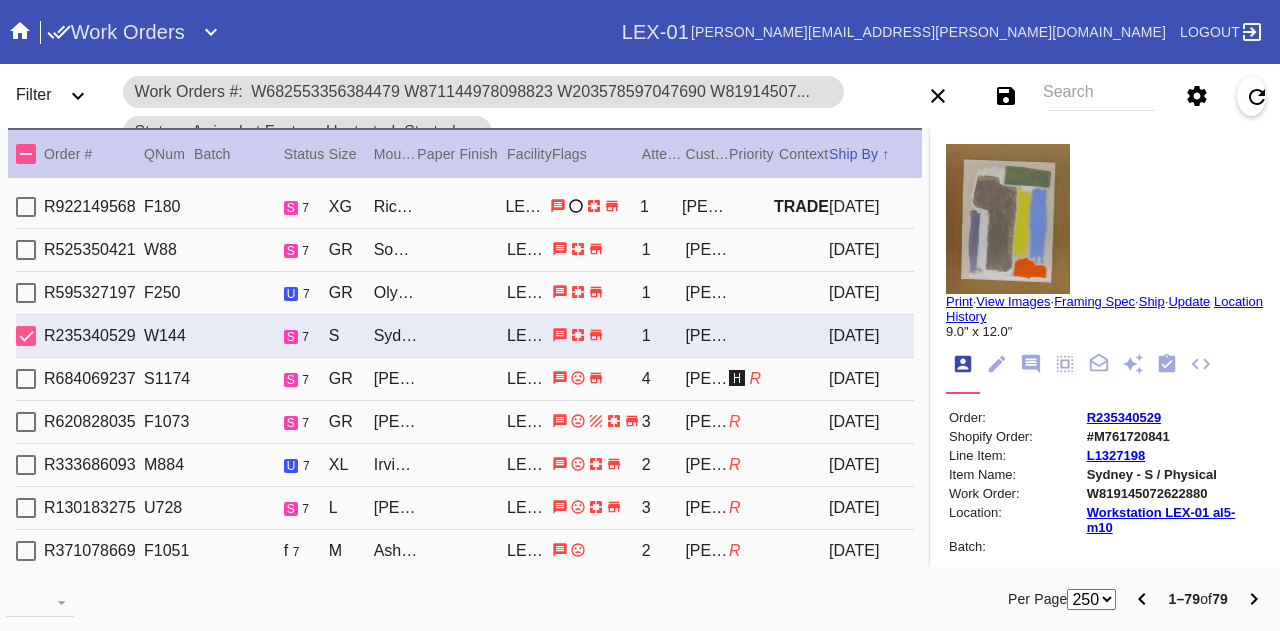 click 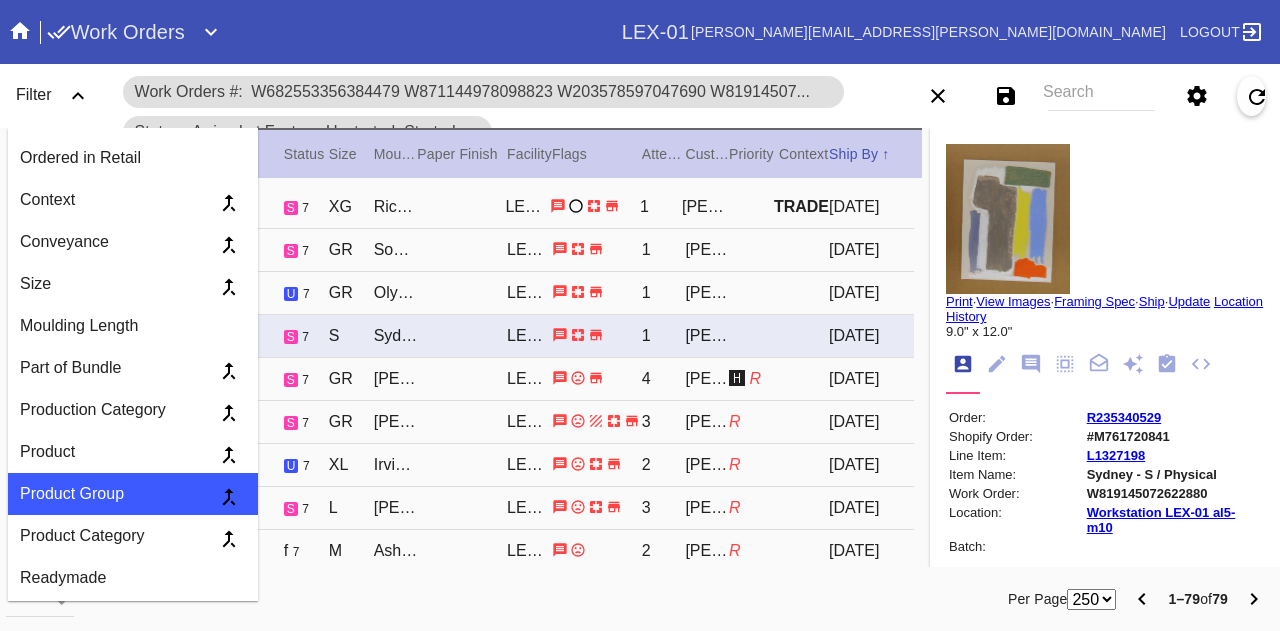 scroll, scrollTop: 900, scrollLeft: 0, axis: vertical 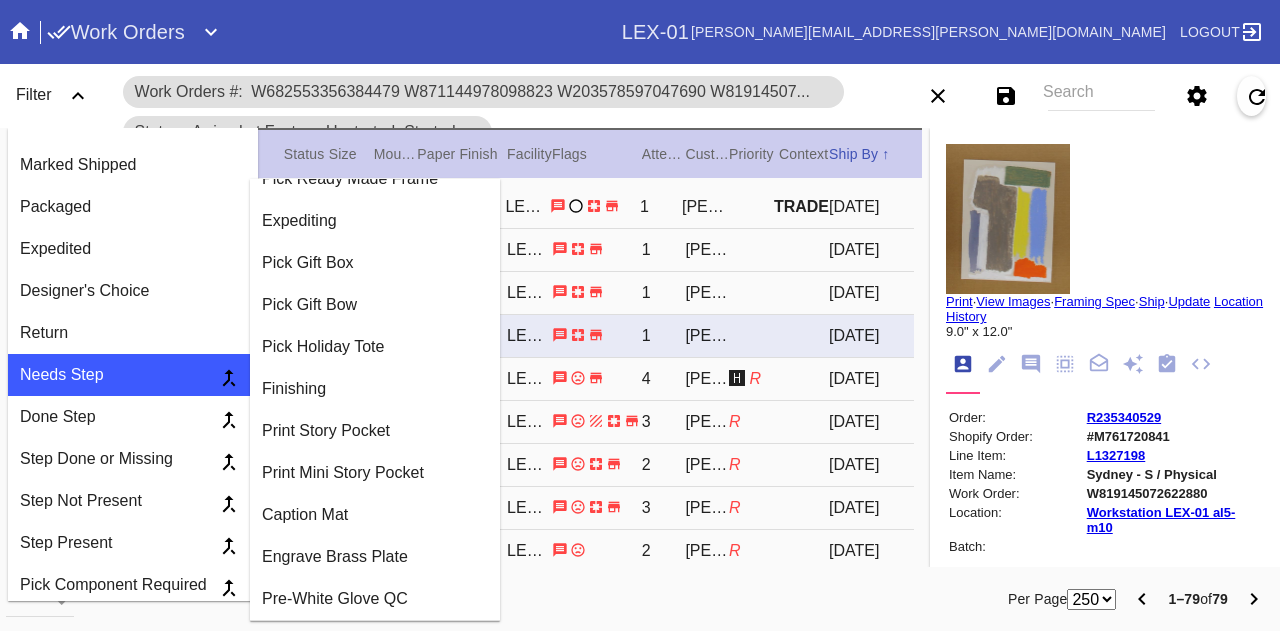 click on "Engrave Brass Plate" at bounding box center (375, 557) 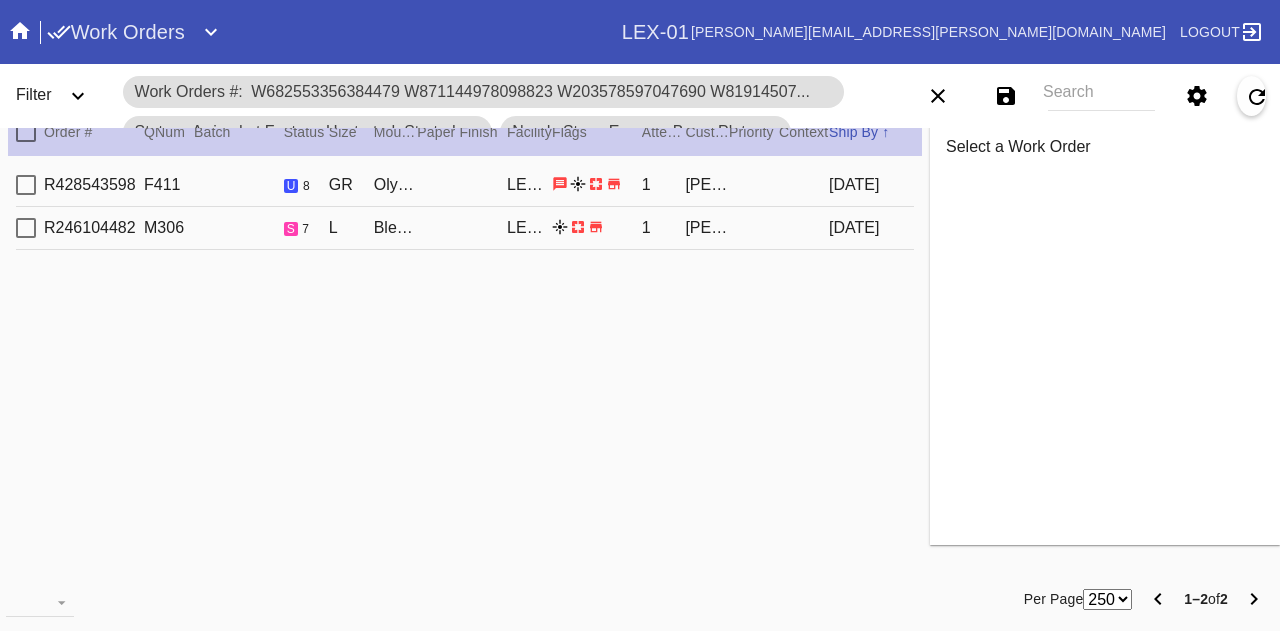 scroll, scrollTop: 0, scrollLeft: 0, axis: both 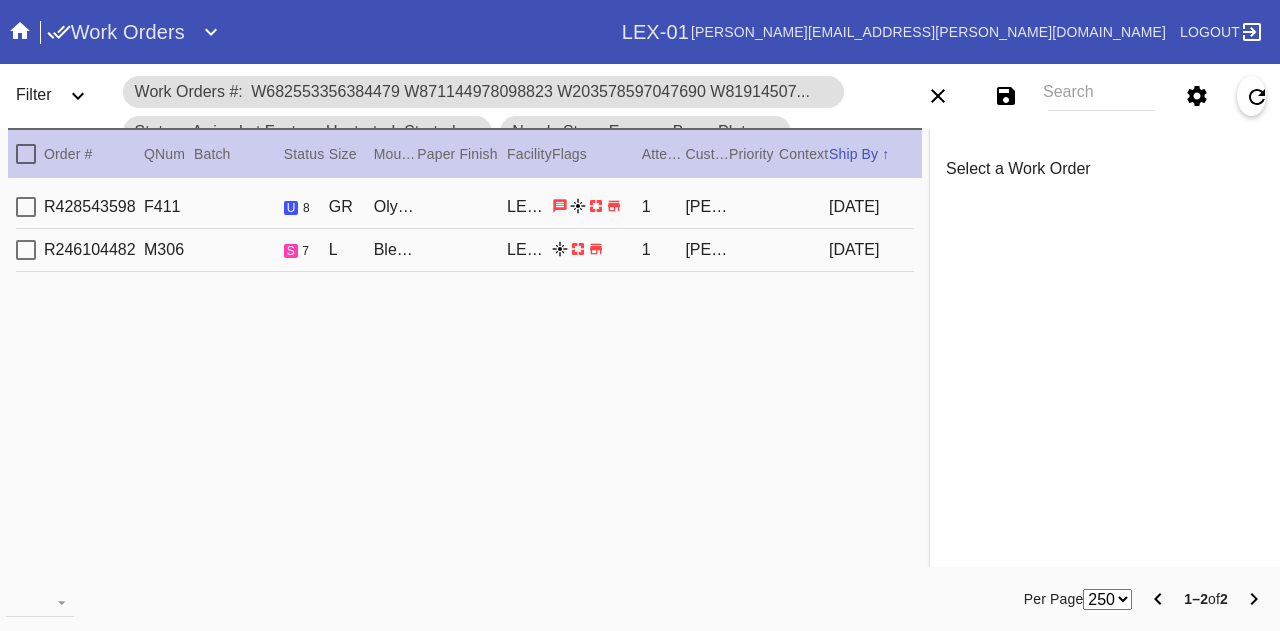 click on "R428543598" at bounding box center (94, 207) 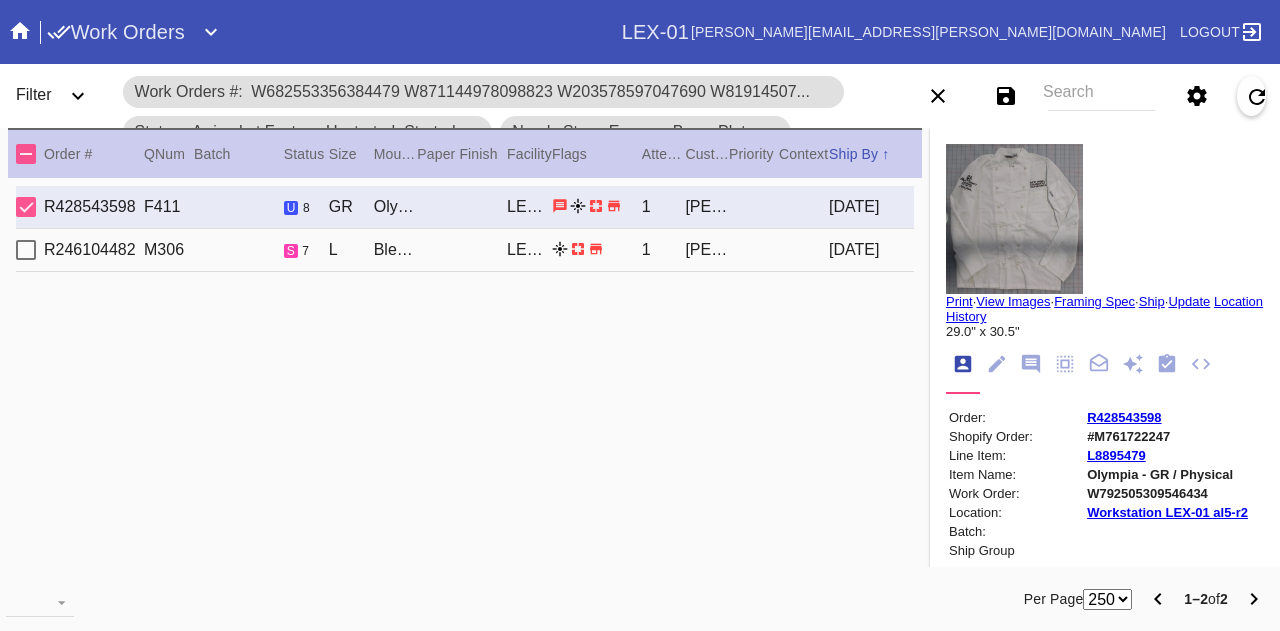 type on "Stephen Michael Sules" 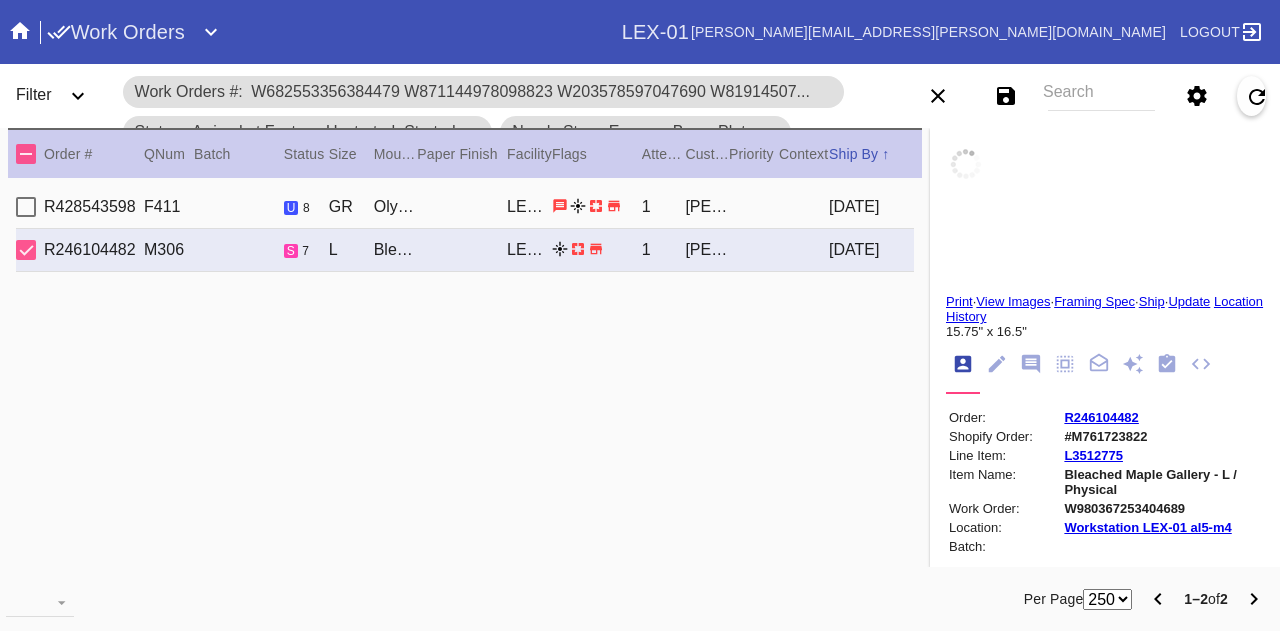 type on "St. Chrys 2024-2025" 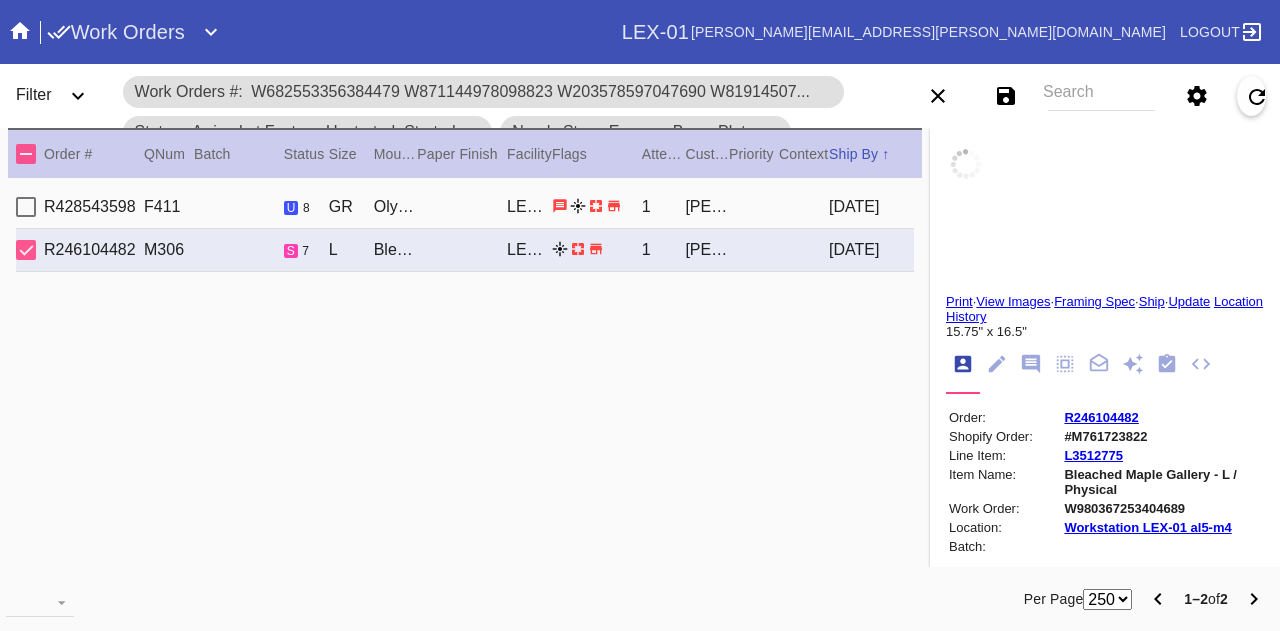 type on ""Take a Deep Breath"" 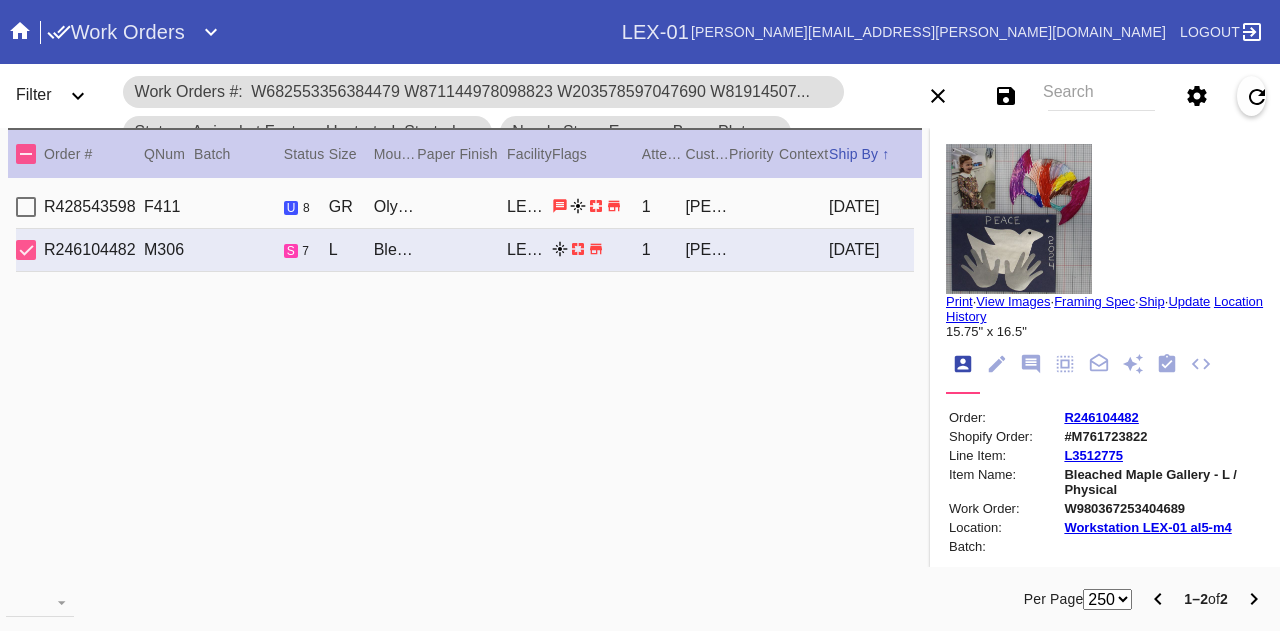click on "R428543598" at bounding box center (94, 207) 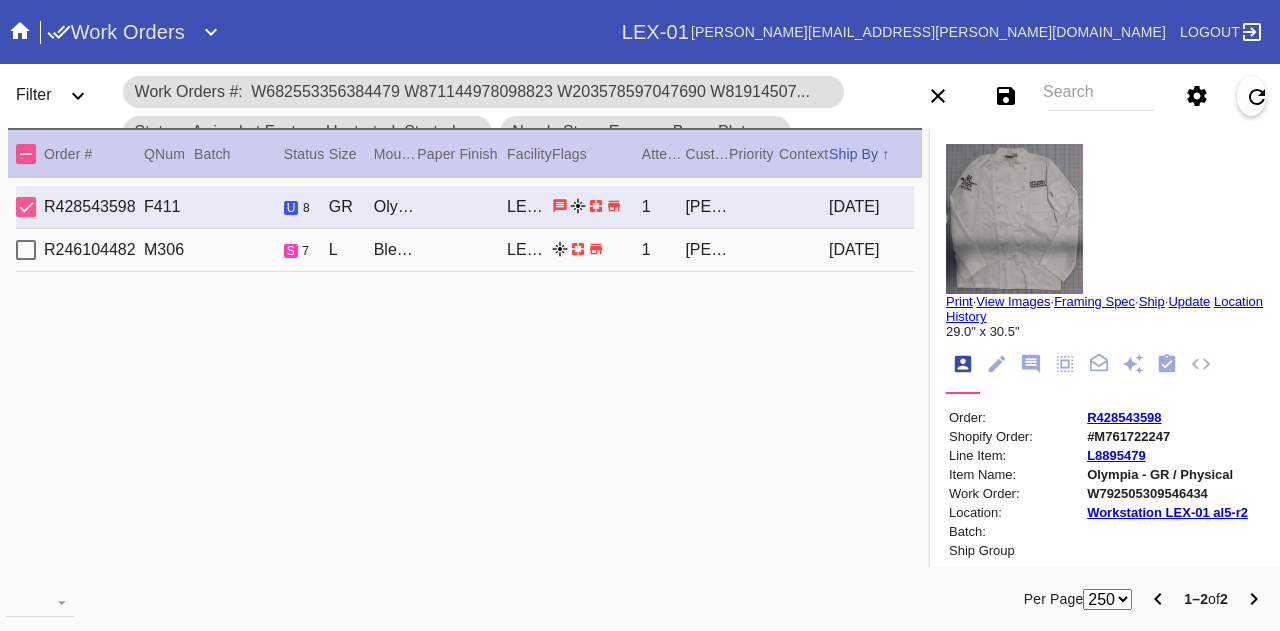 type on "Stephen Michael Sules" 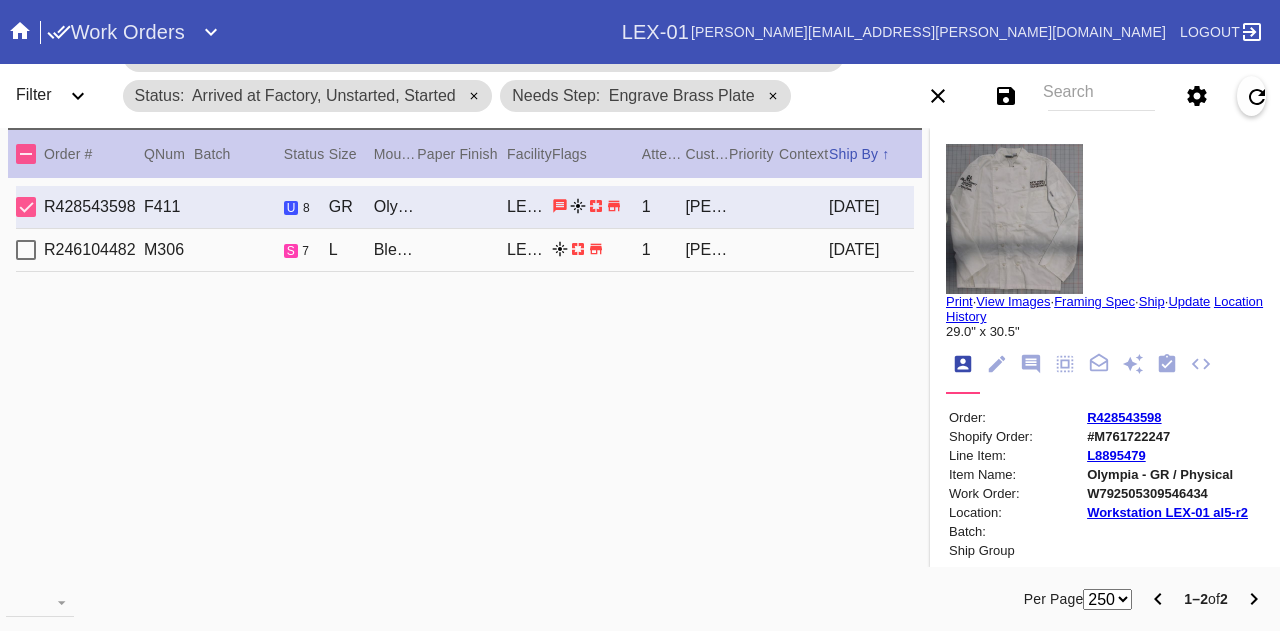 click 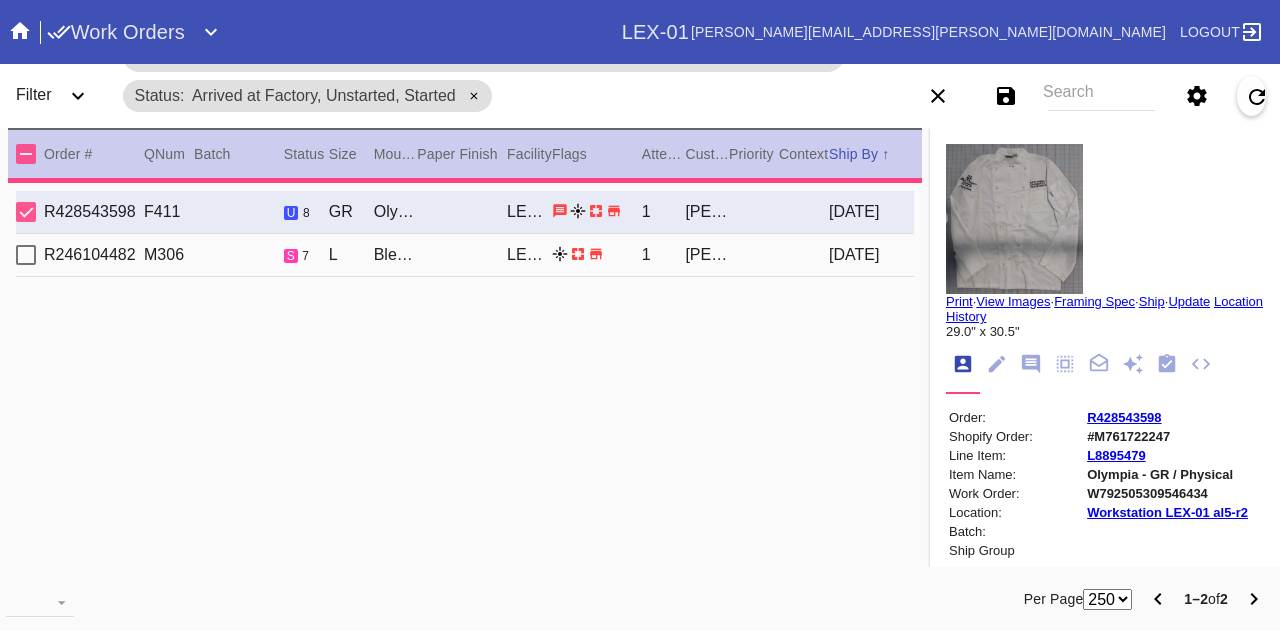 type 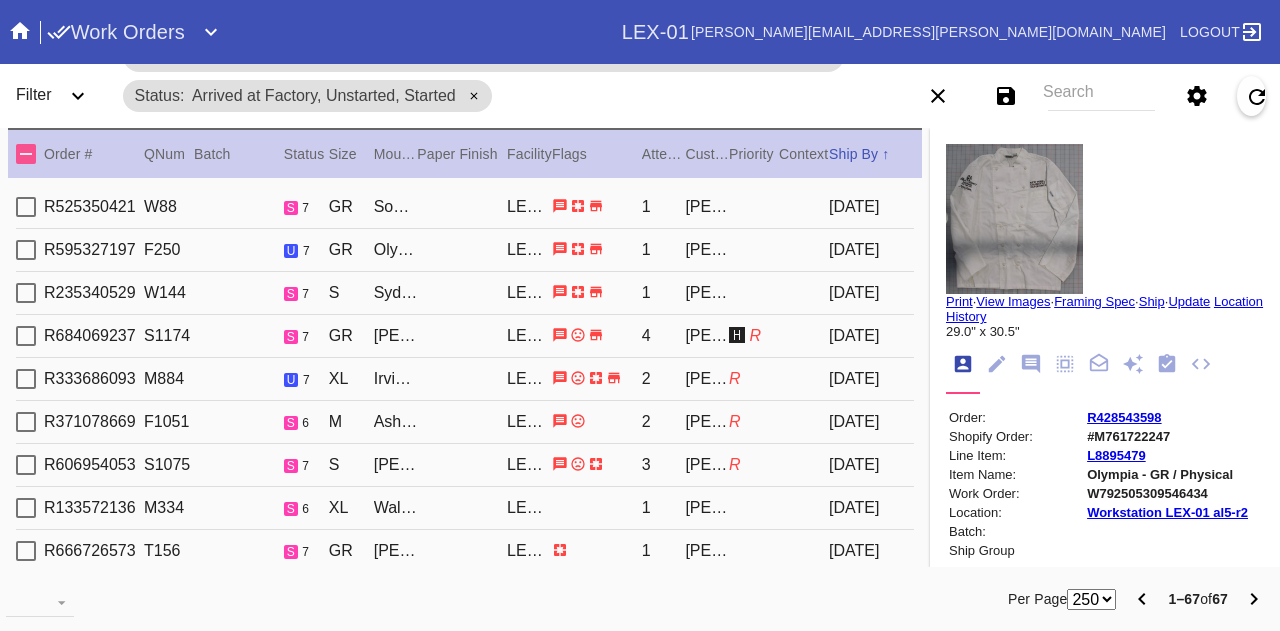 type on "Stephen Michael Sules" 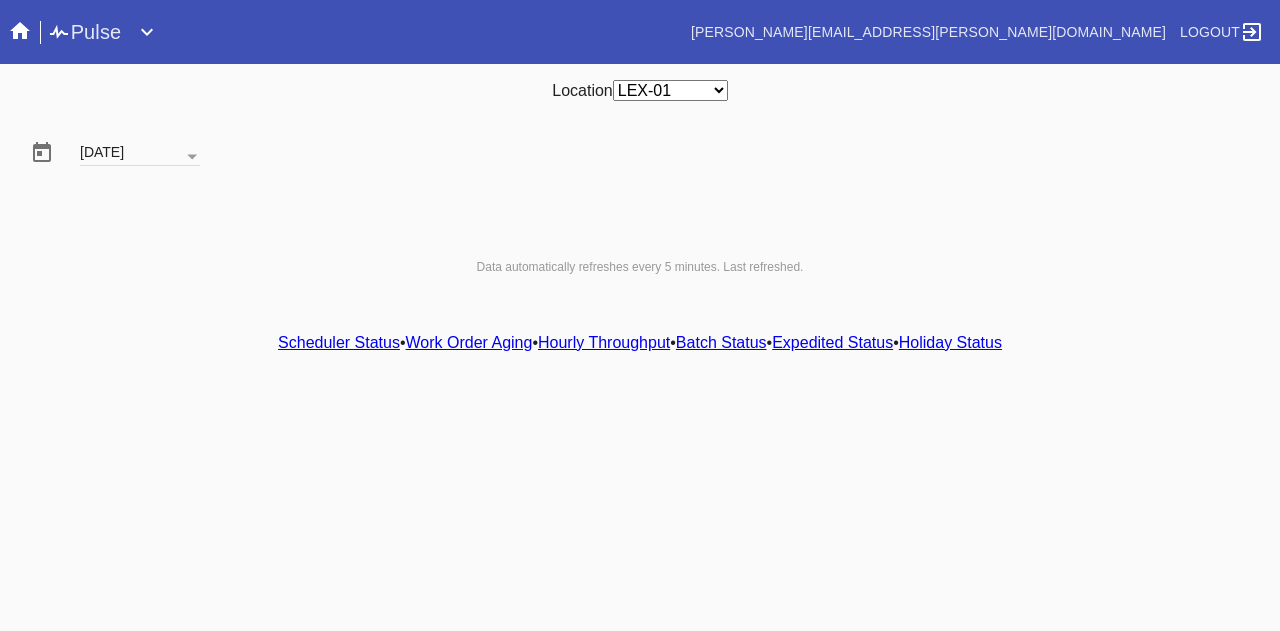 scroll, scrollTop: 0, scrollLeft: 0, axis: both 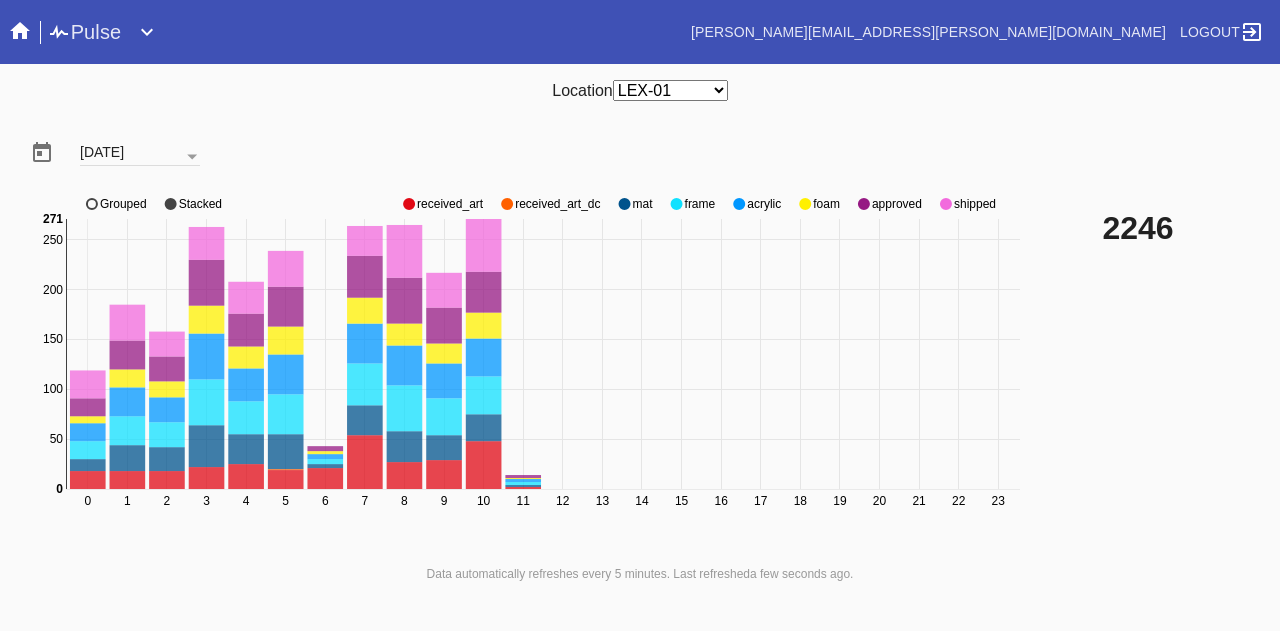 click 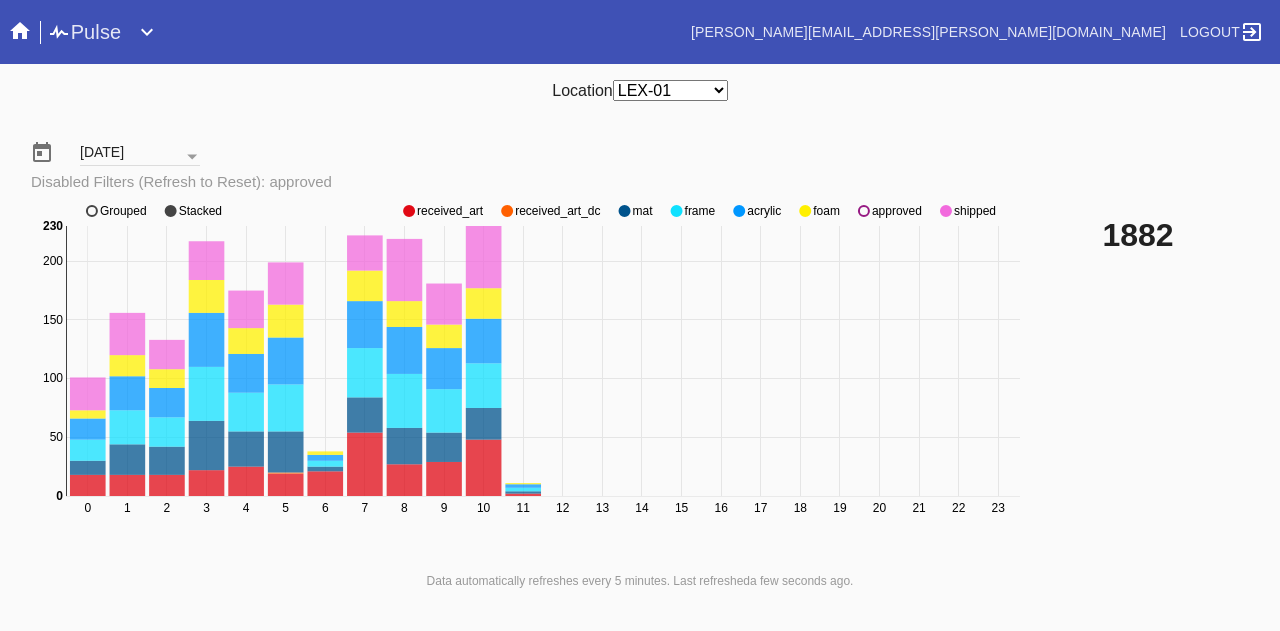 click 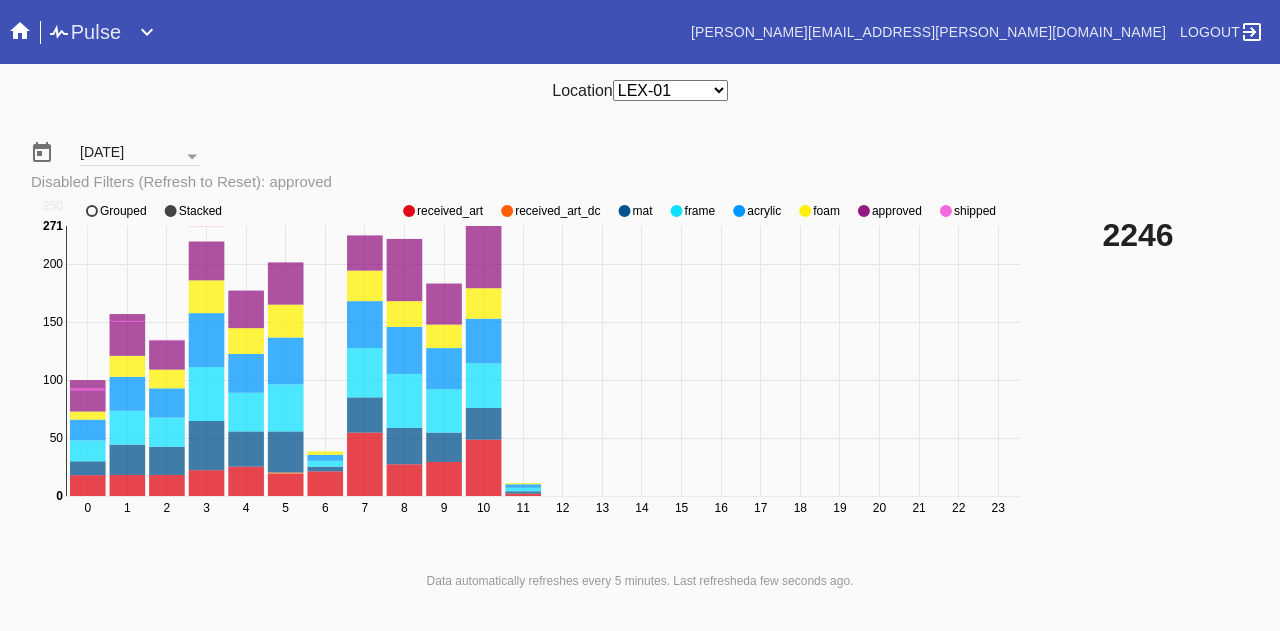 click 